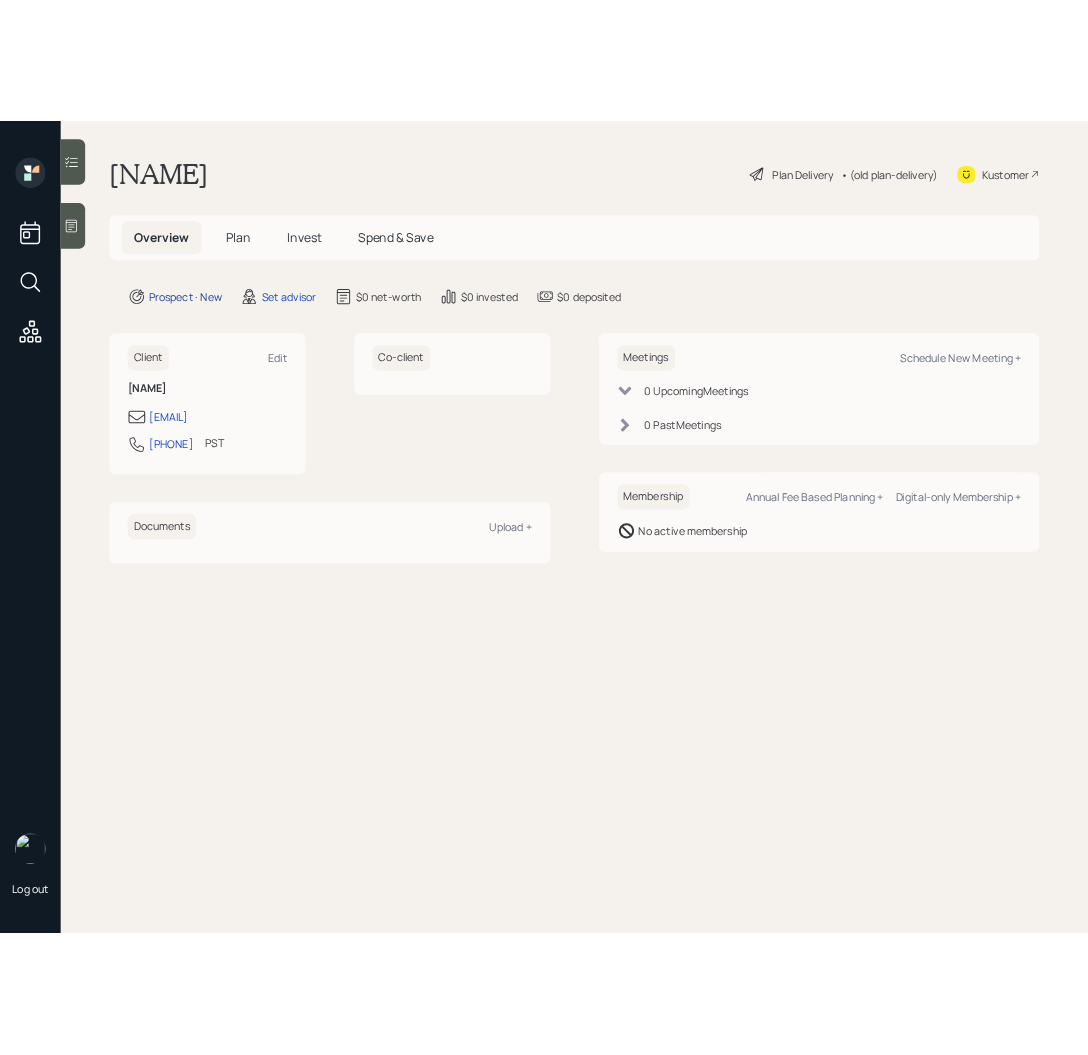 scroll, scrollTop: 0, scrollLeft: 0, axis: both 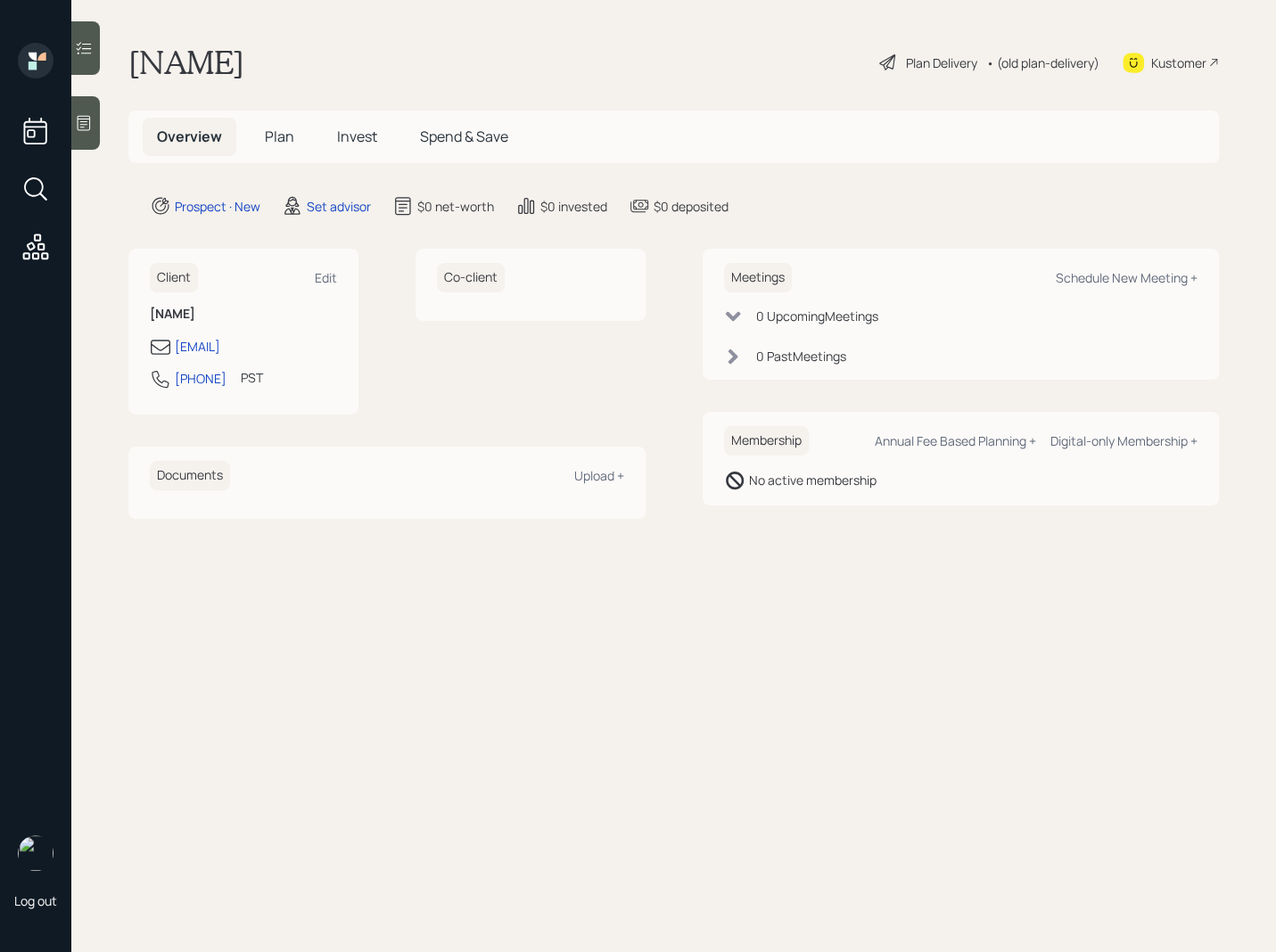 click 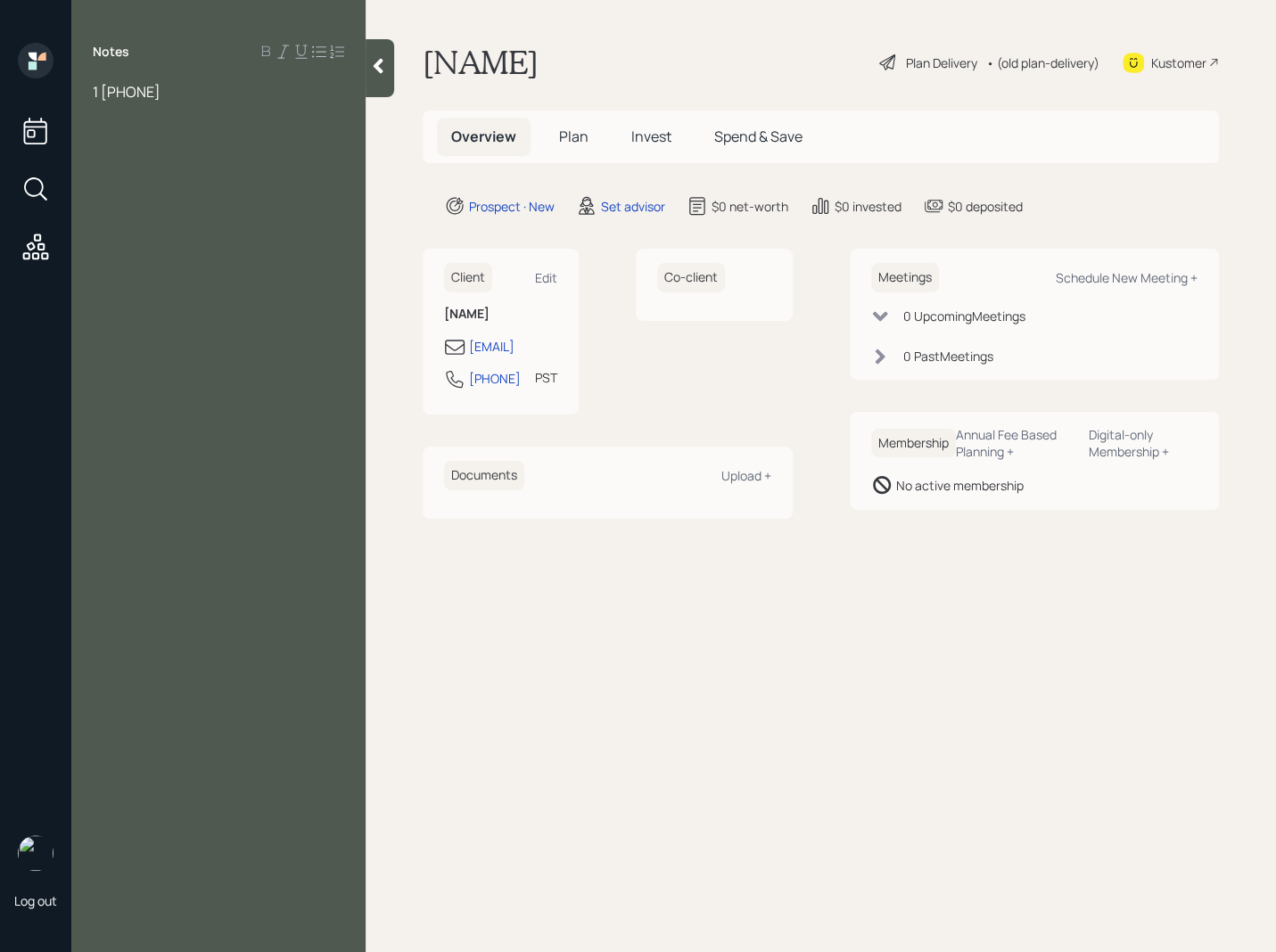 drag, startPoint x: 222, startPoint y: 83, endPoint x: 77, endPoint y: 90, distance: 145.1689 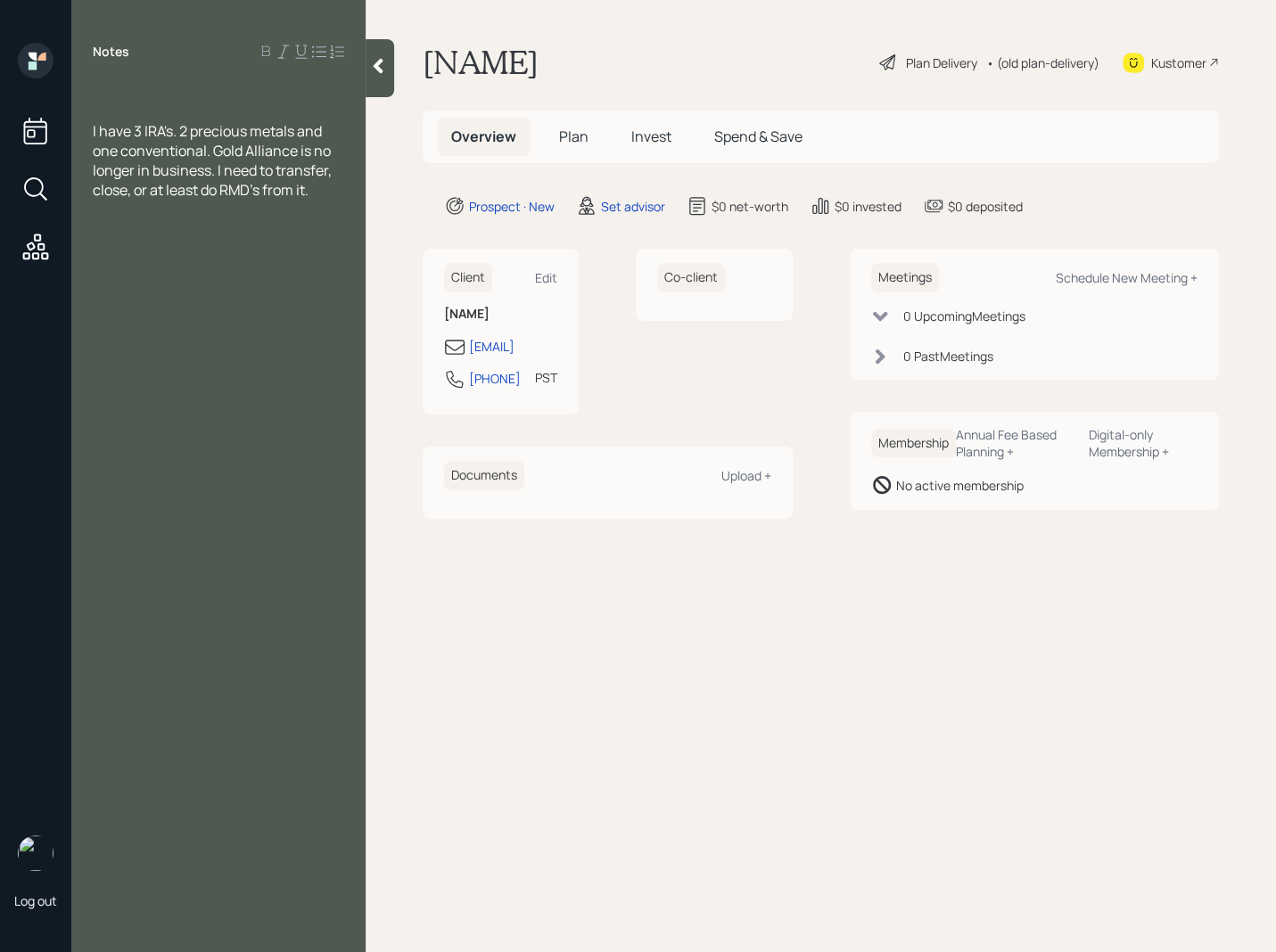 click on "I have 3 IRA's. 2 precious metals and one conventional. Gold Alliance is no longer in business. I need to transfer, close, or at least do RMD's from it." at bounding box center [218, 141] 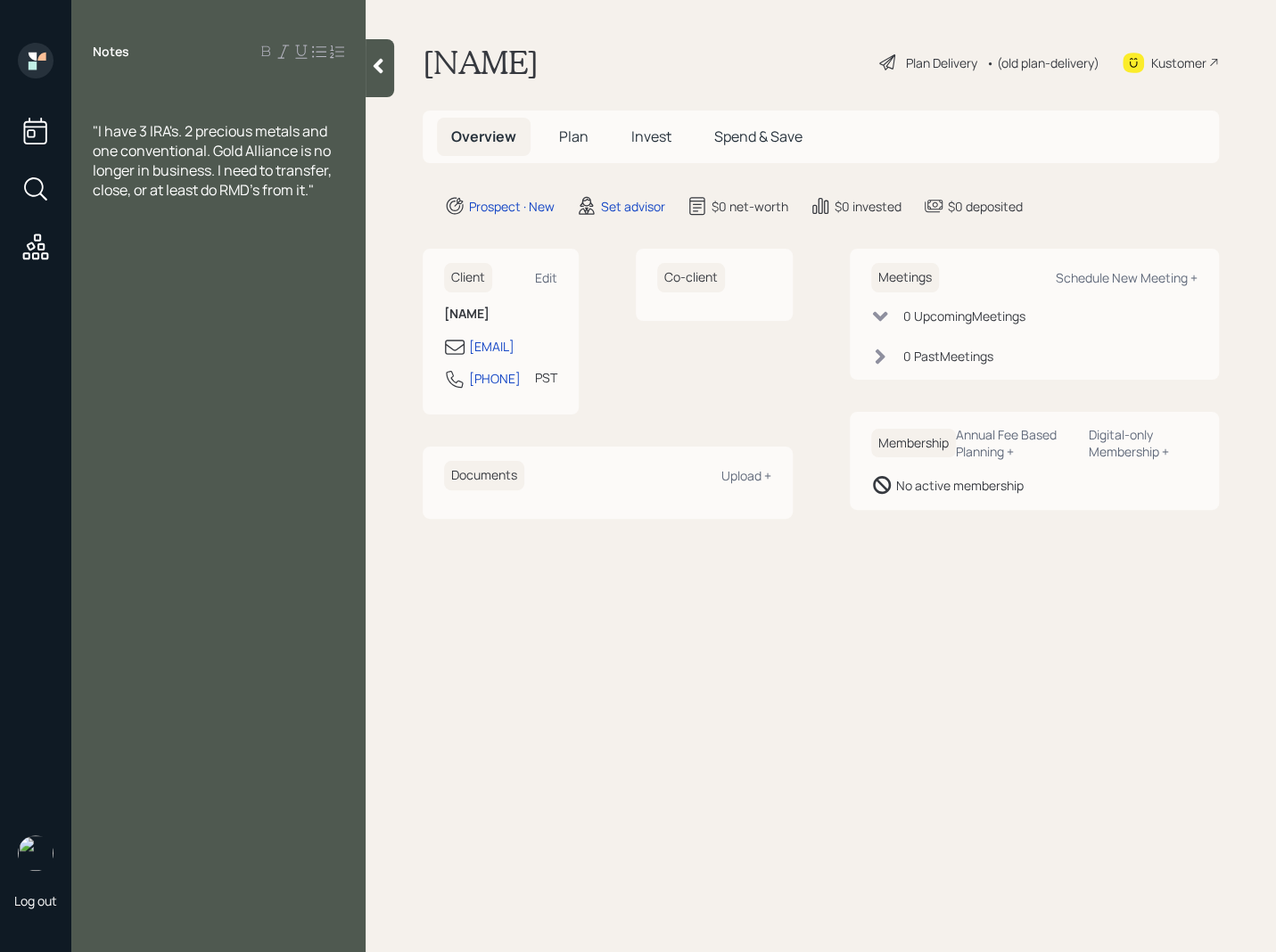 click on ""I have 3 IRA's. 2 precious metals and one conventional. Gold Alliance is no longer in business. I need to transfer, close, or at least do RMD's from it."" at bounding box center (218, 160) 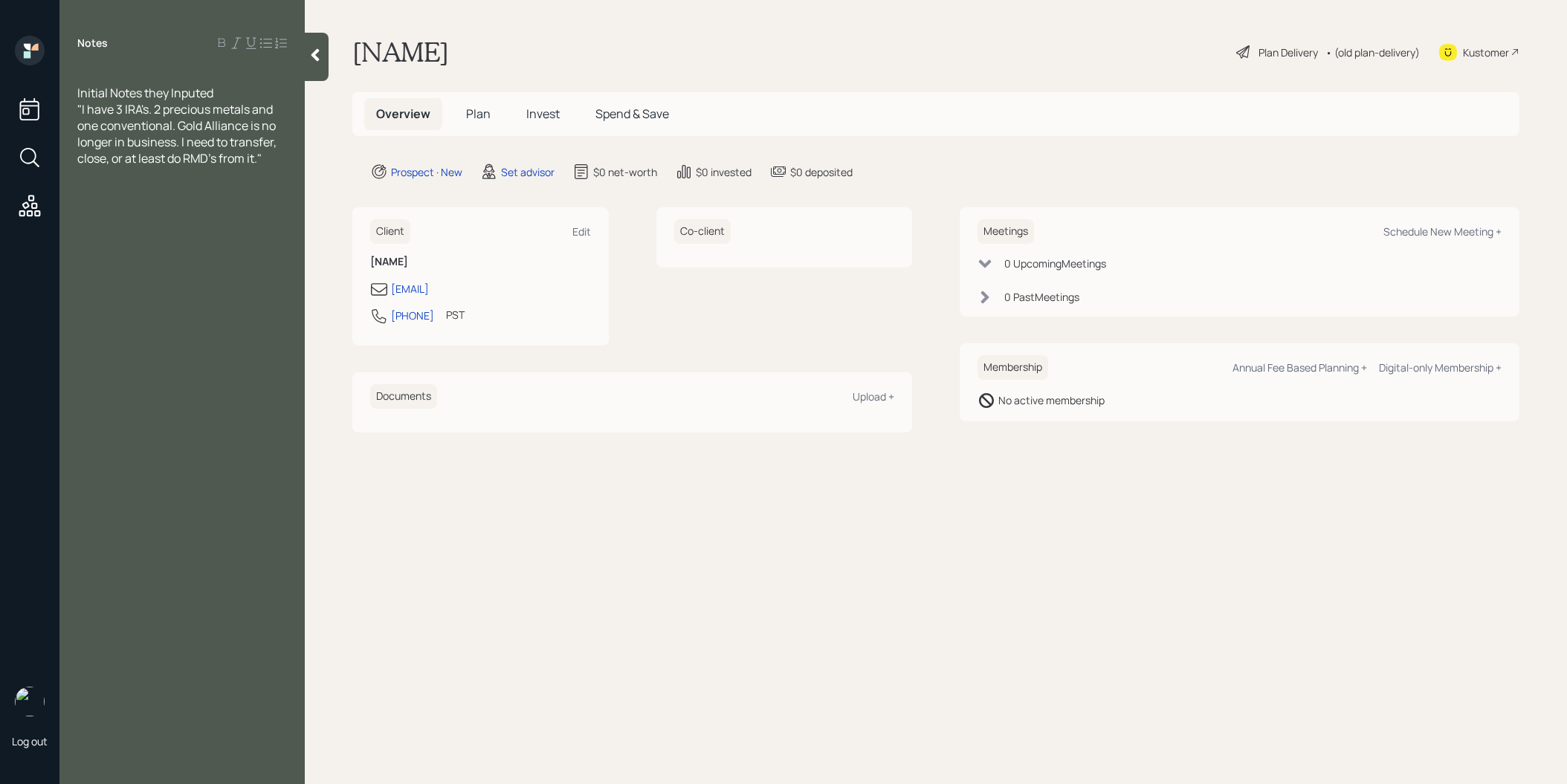 click on "Notes Initial Notes they Inputed "I have 3 IRA's. 2 precious metals and one conventional. Gold Alliance is no longer in business. I need to transfer, close, or at least do RMD's from it."" at bounding box center (182, 401) 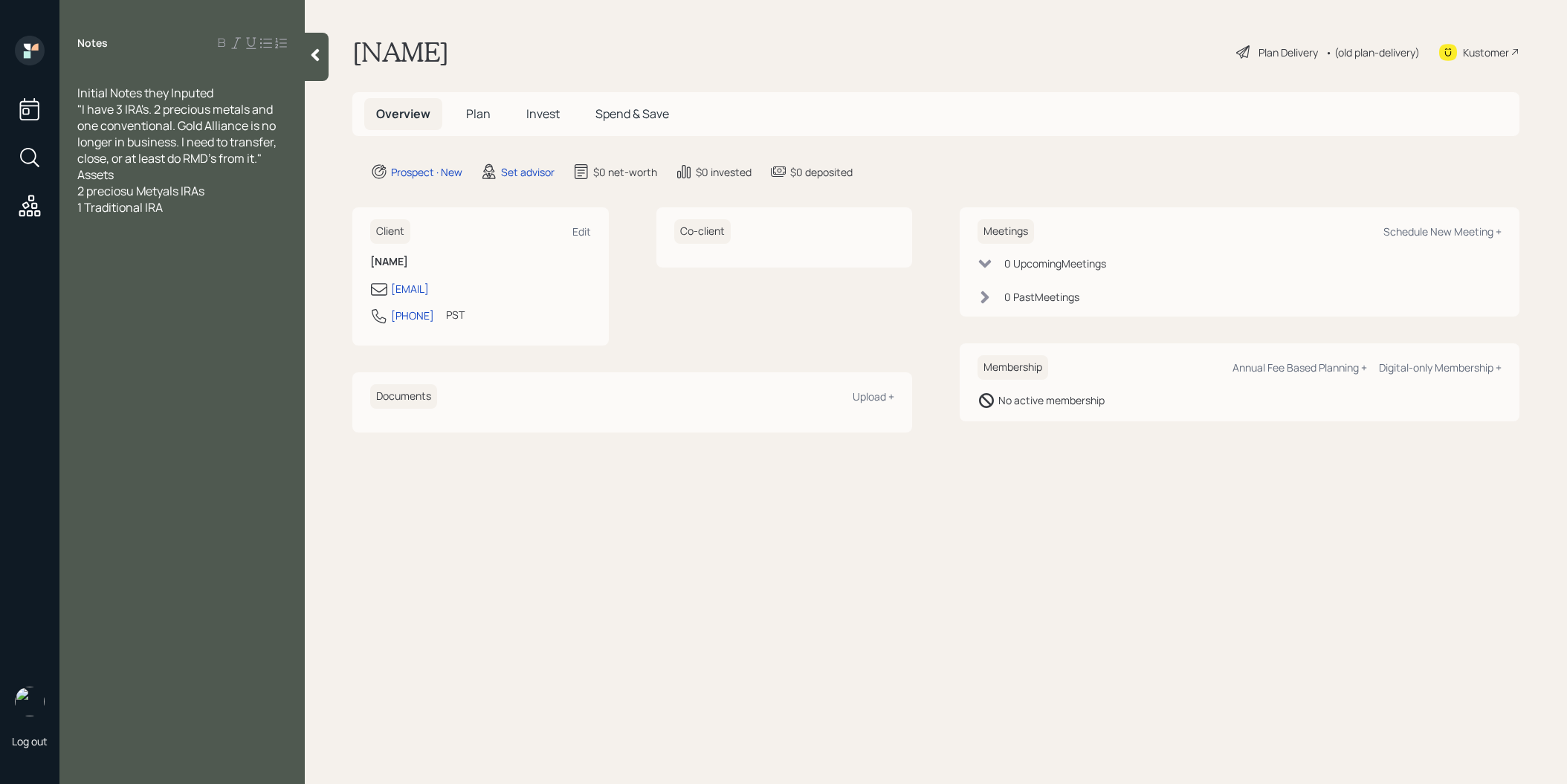 click on "2 preciosu Metyals IRAs" at bounding box center (140, 191) 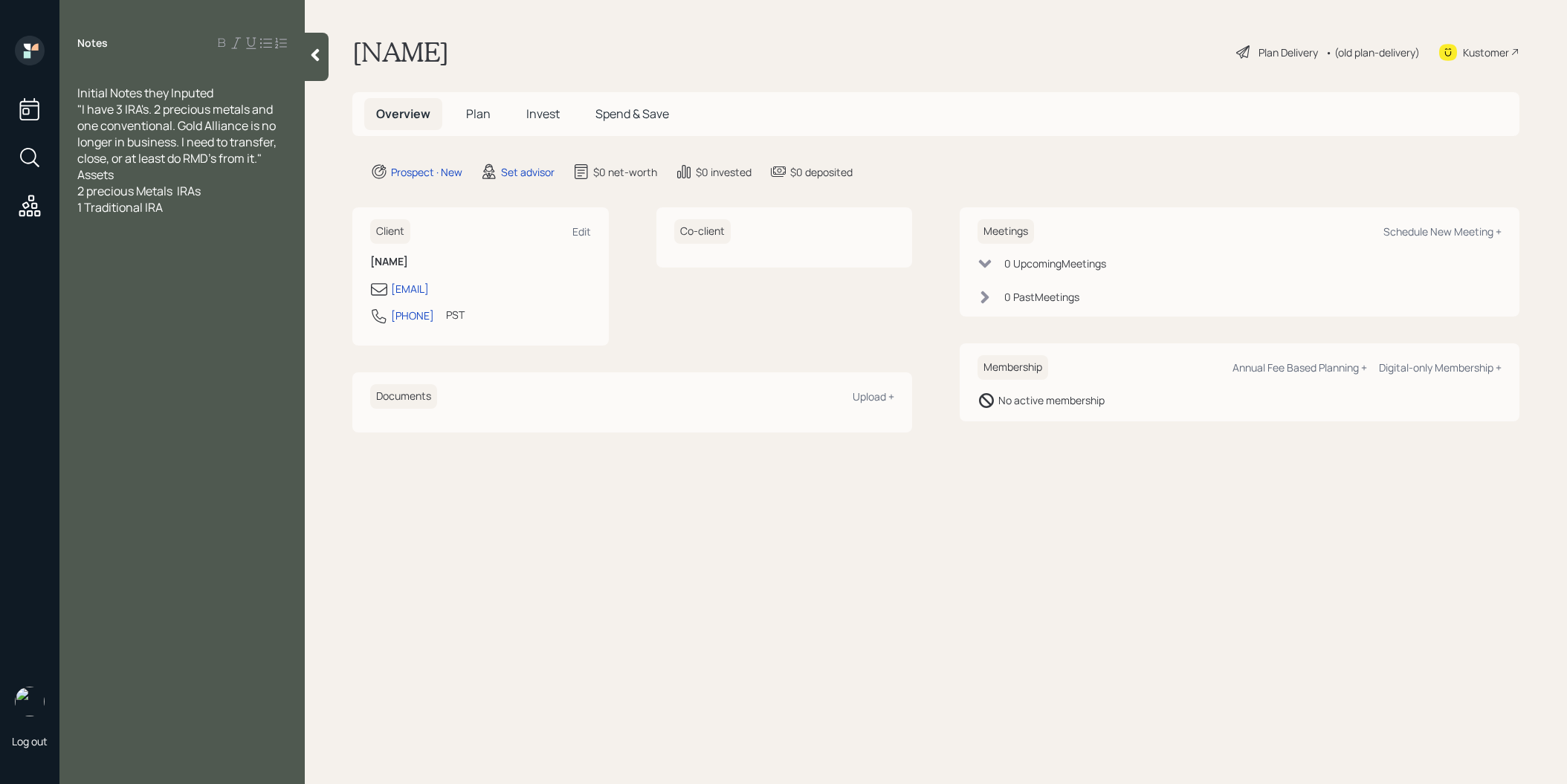 click on "1 Traditional IRA" at bounding box center [182, 207] 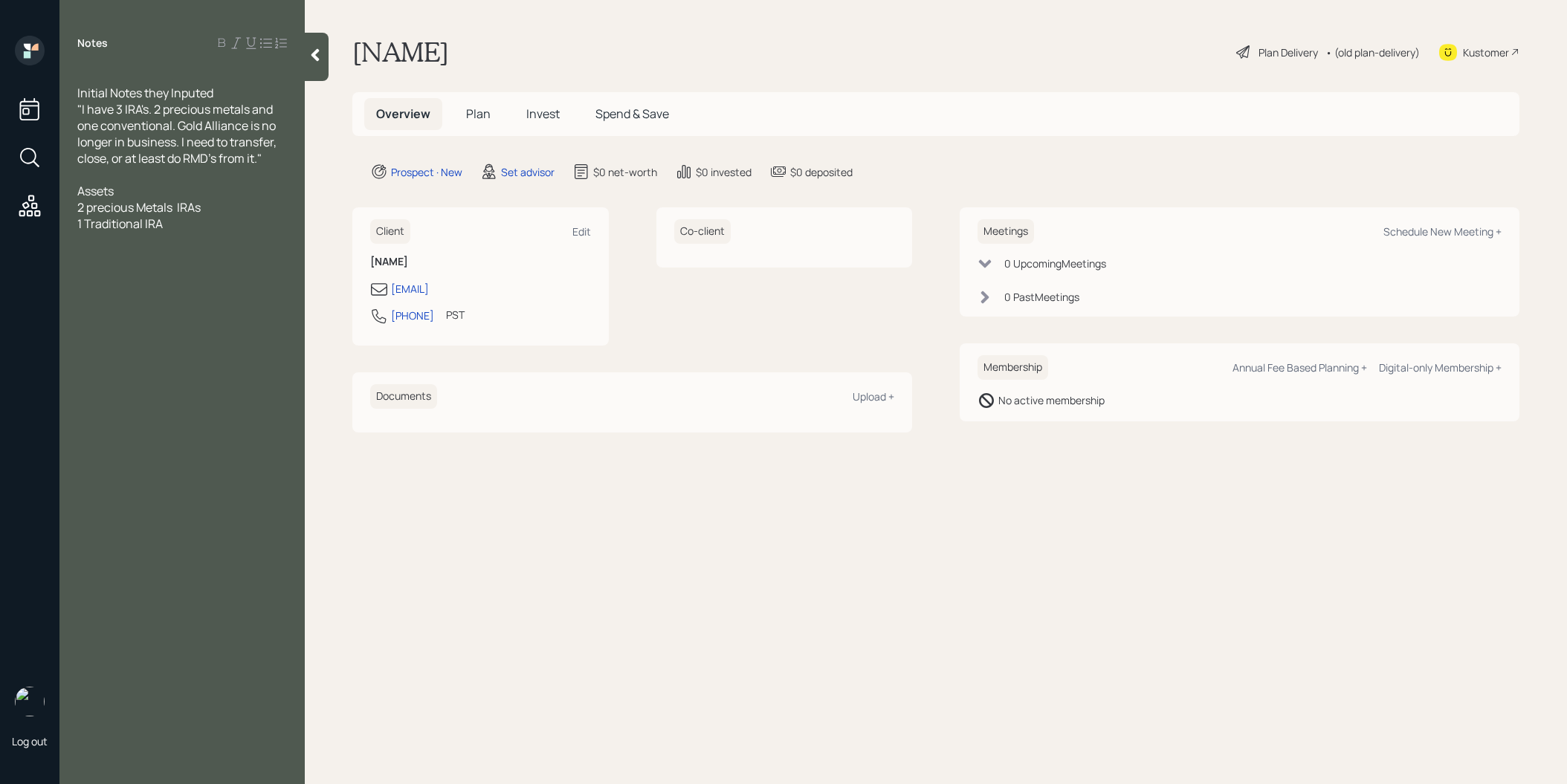 click on "2 precious Metals  IRAs" at bounding box center (182, 207) 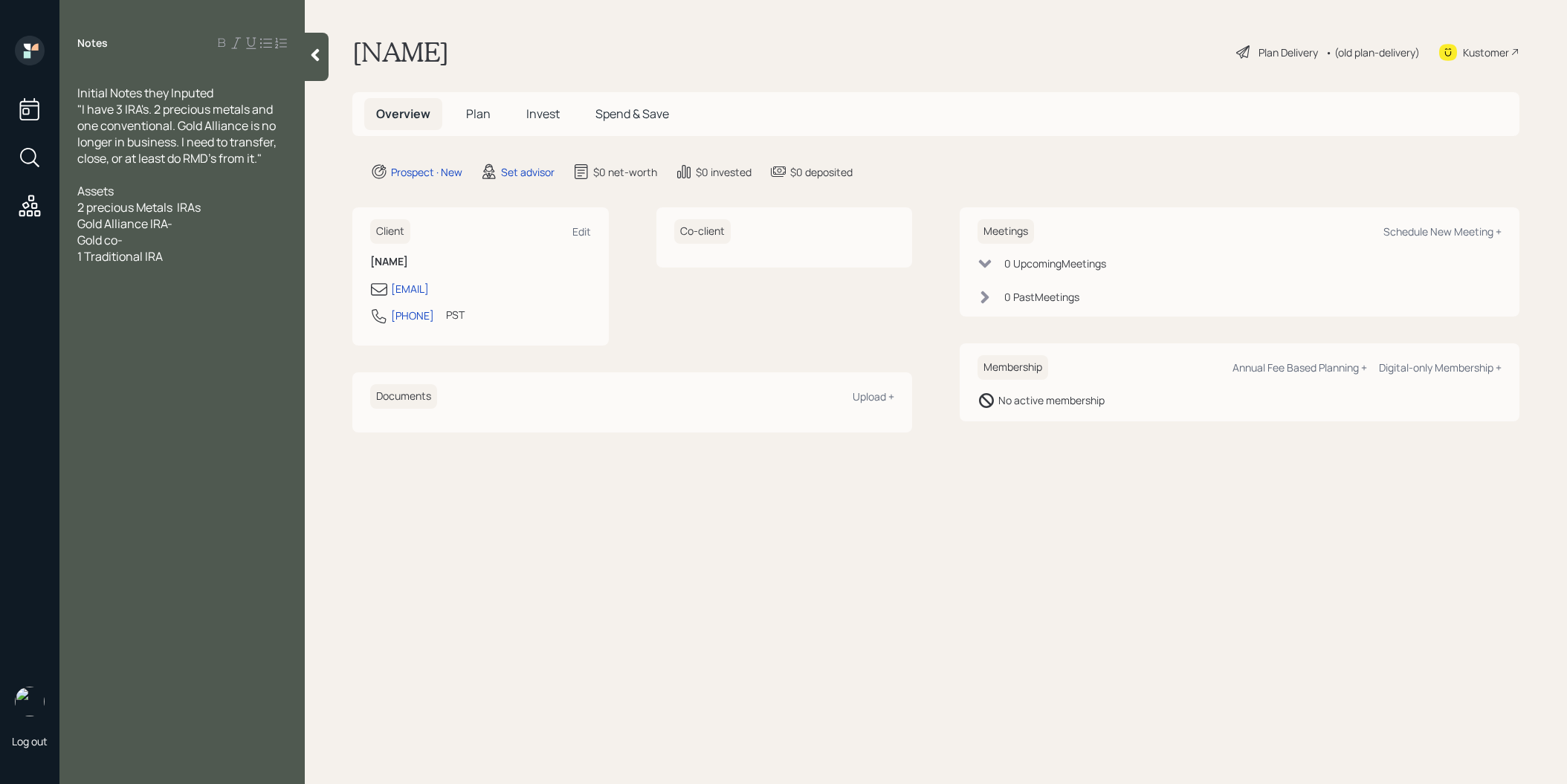 click at bounding box center [182, 175] 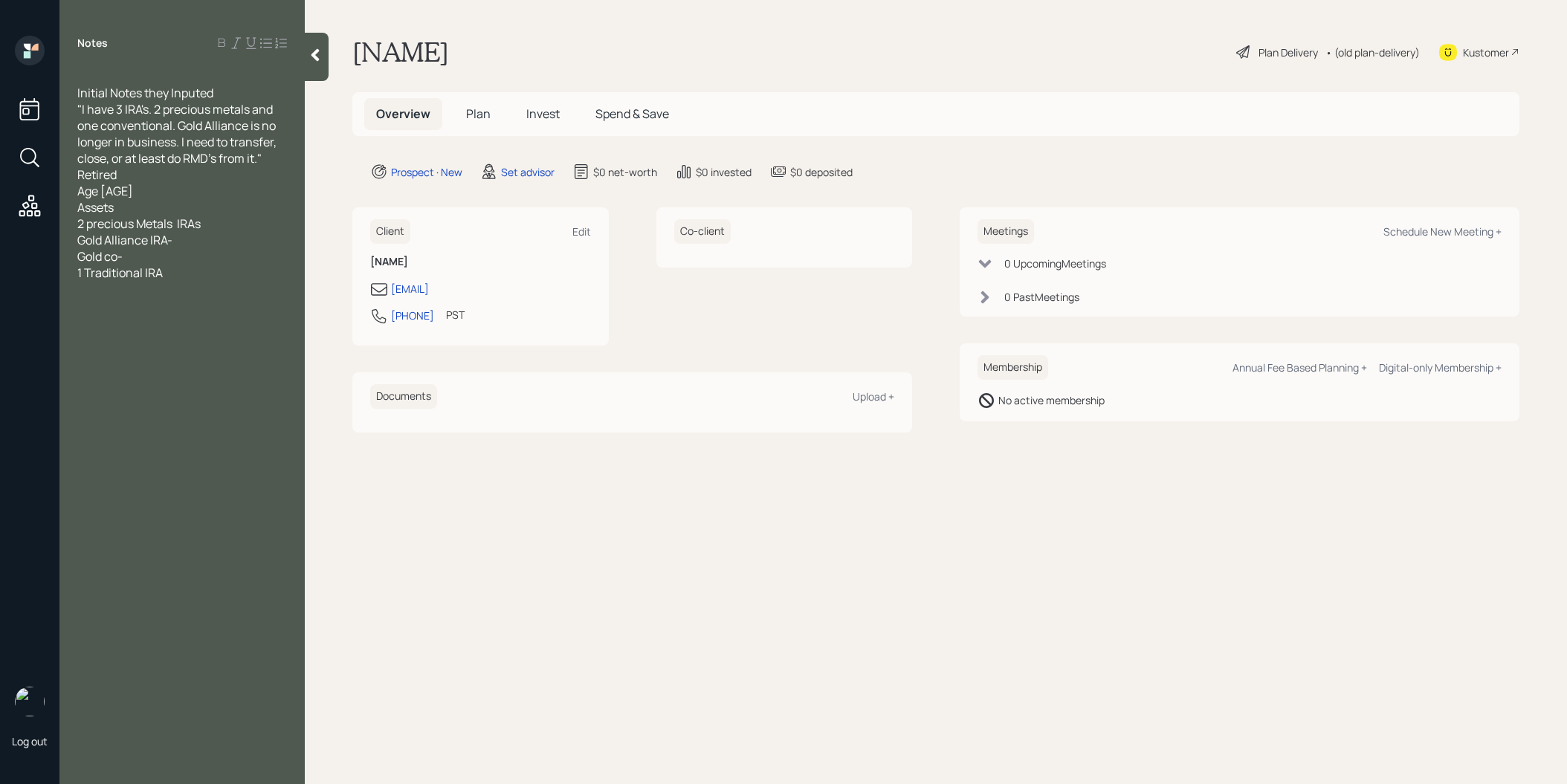click on "Retired" at bounding box center [182, 175] 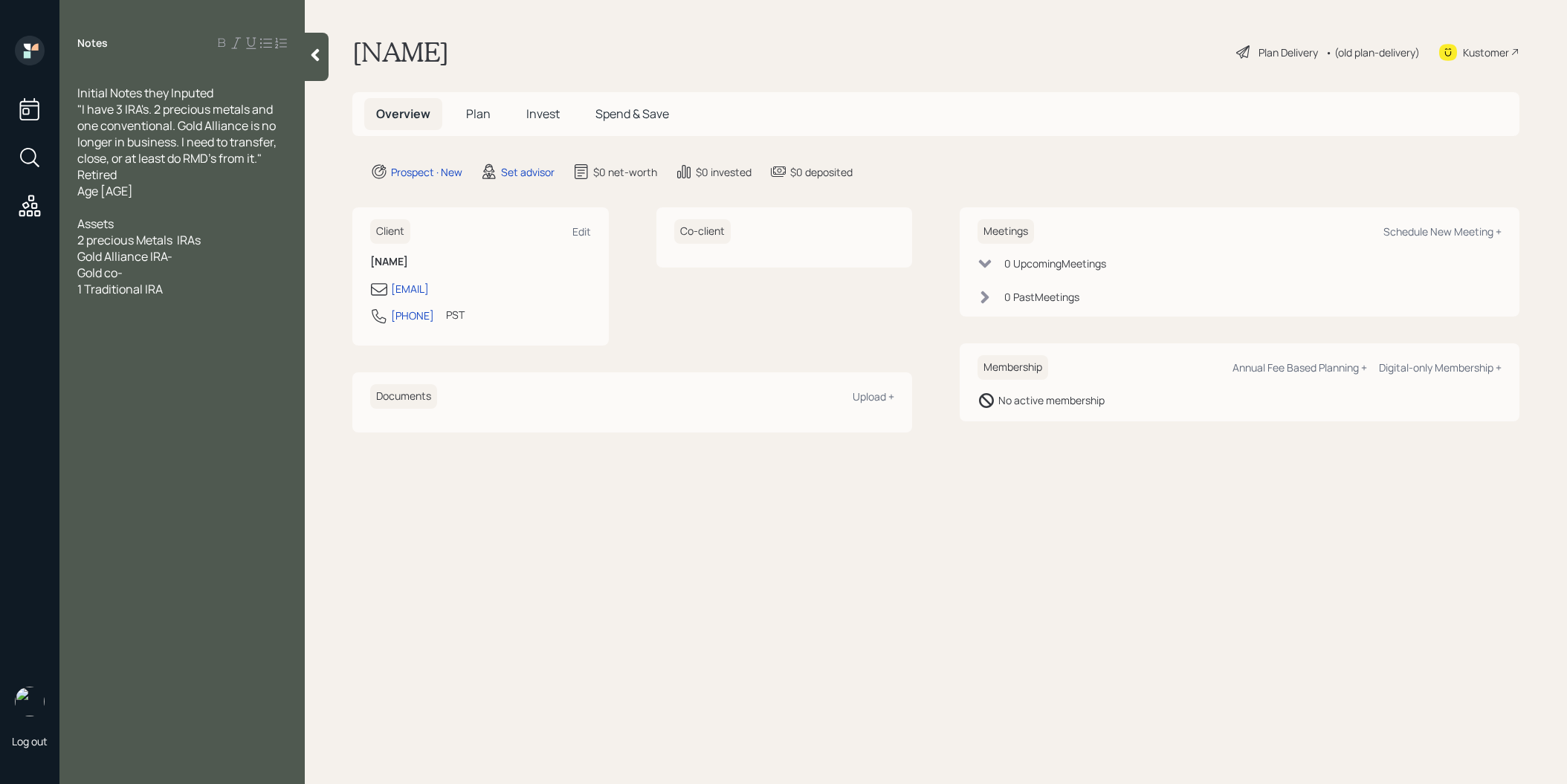 click on "Gold Alliance IRA-" at bounding box center (182, 256) 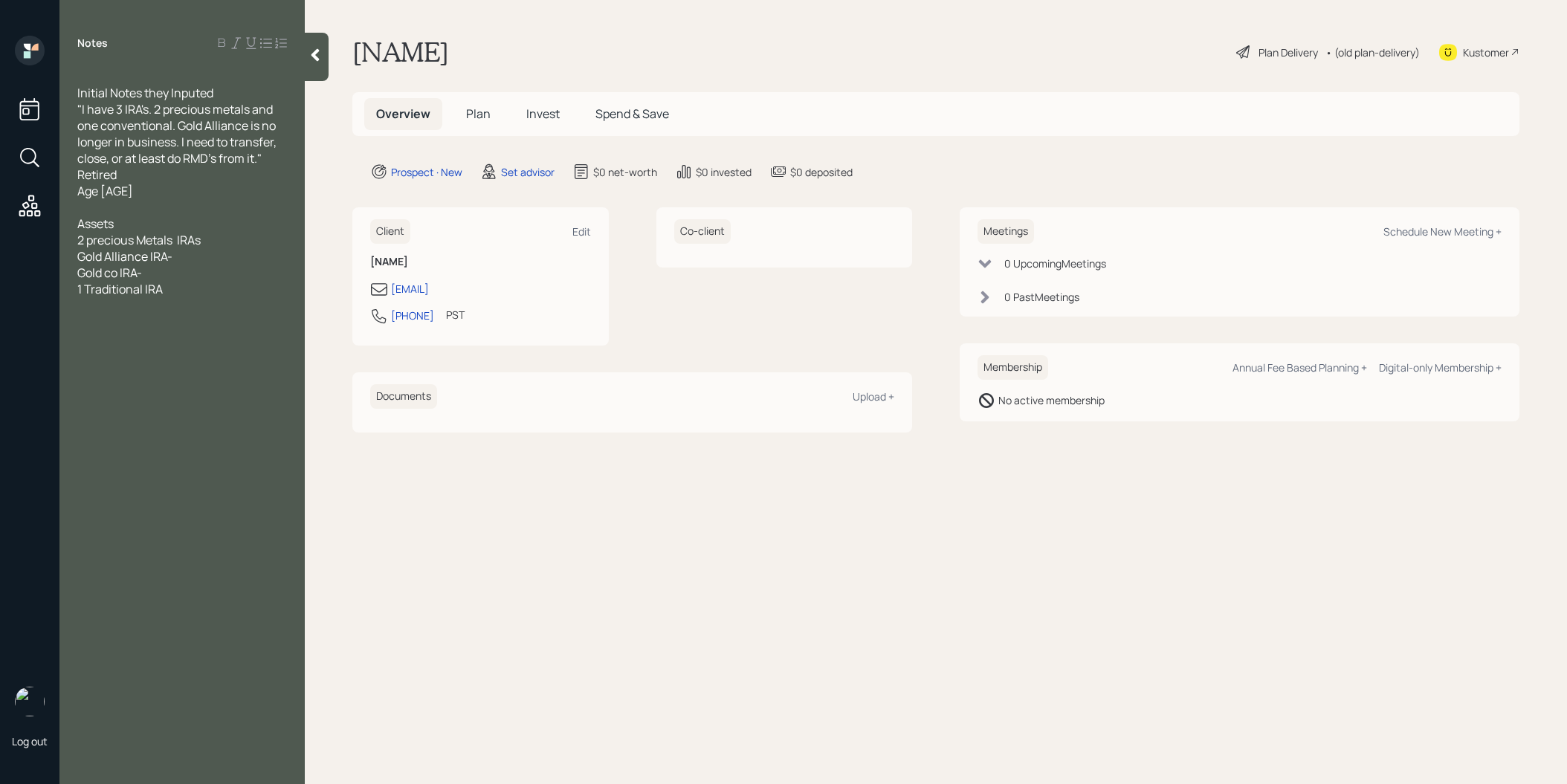 click on "Gold Alliance IRA-" at bounding box center [182, 256] 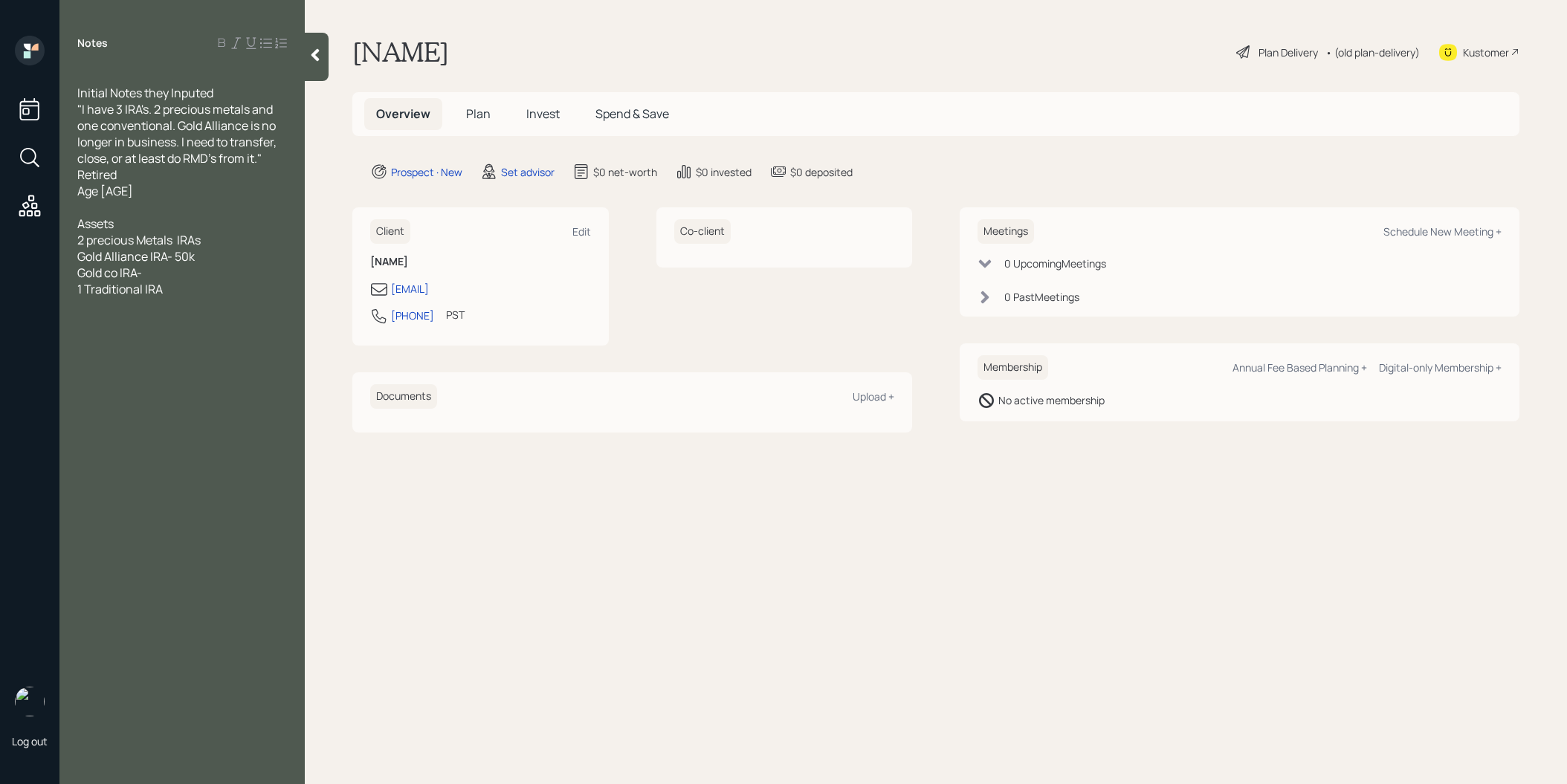 click on "Gold co IRA-" at bounding box center [182, 273] 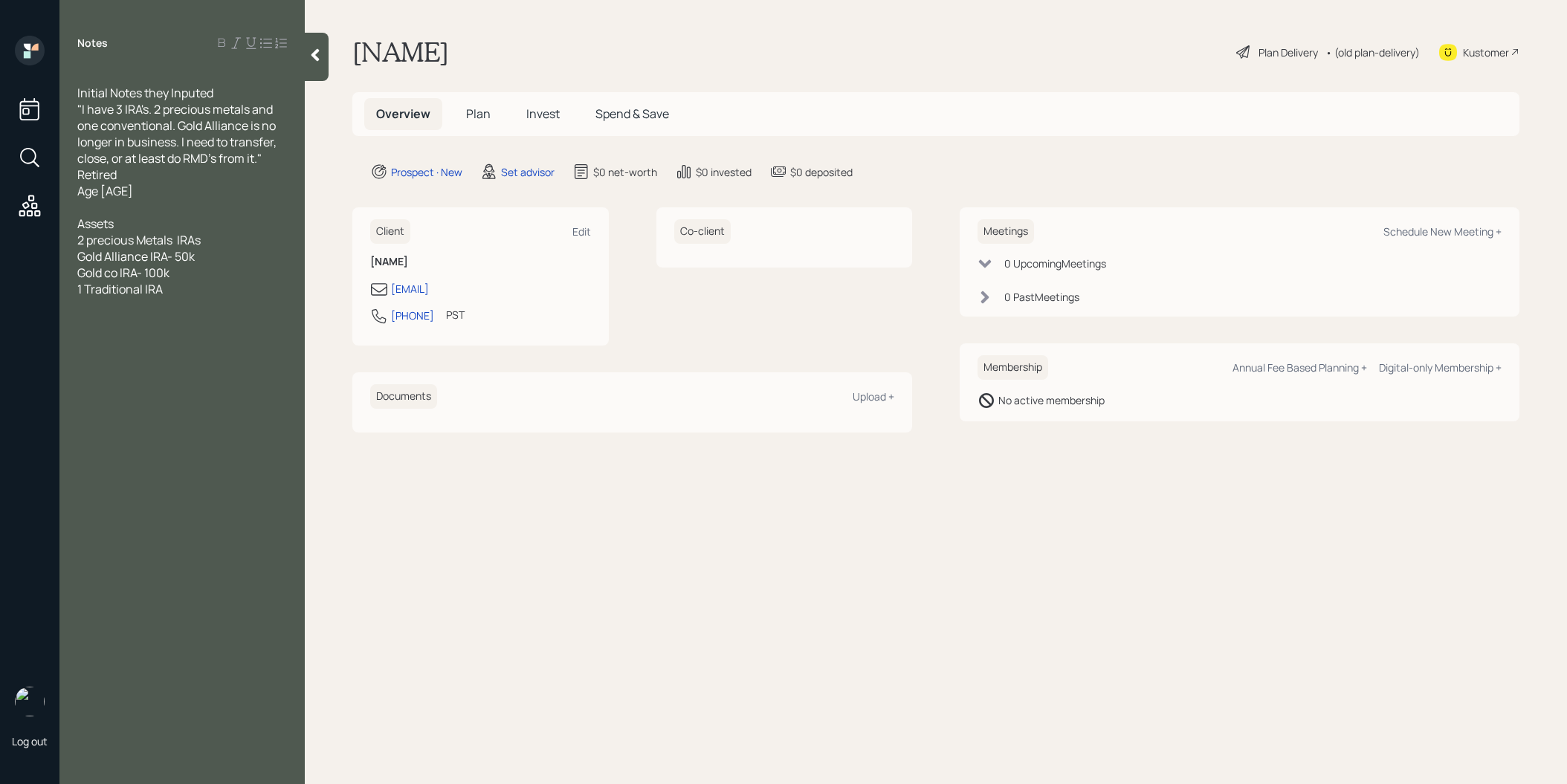 click on "1 Traditional IRA" at bounding box center [182, 289] 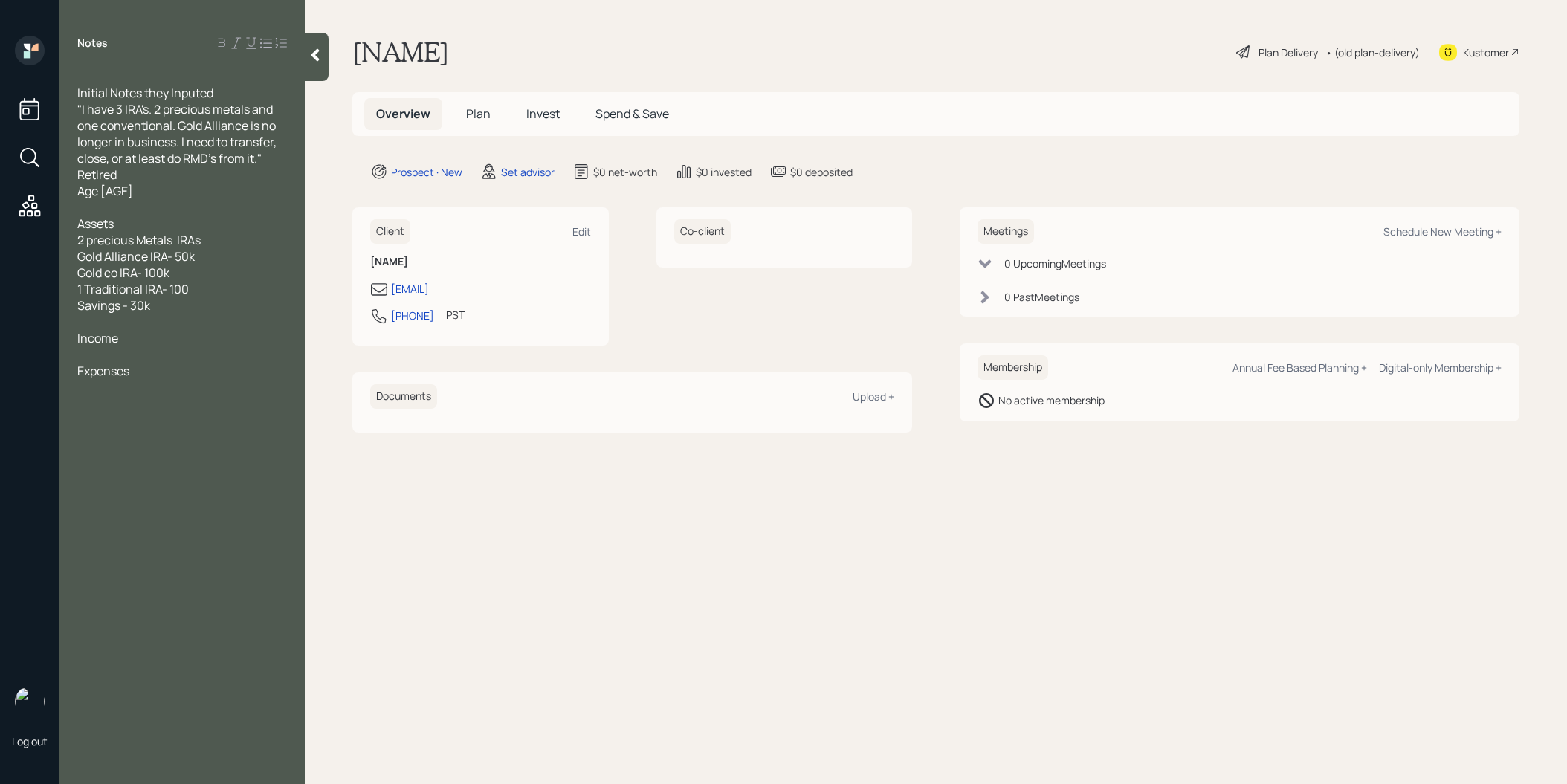 click at bounding box center [182, 322] 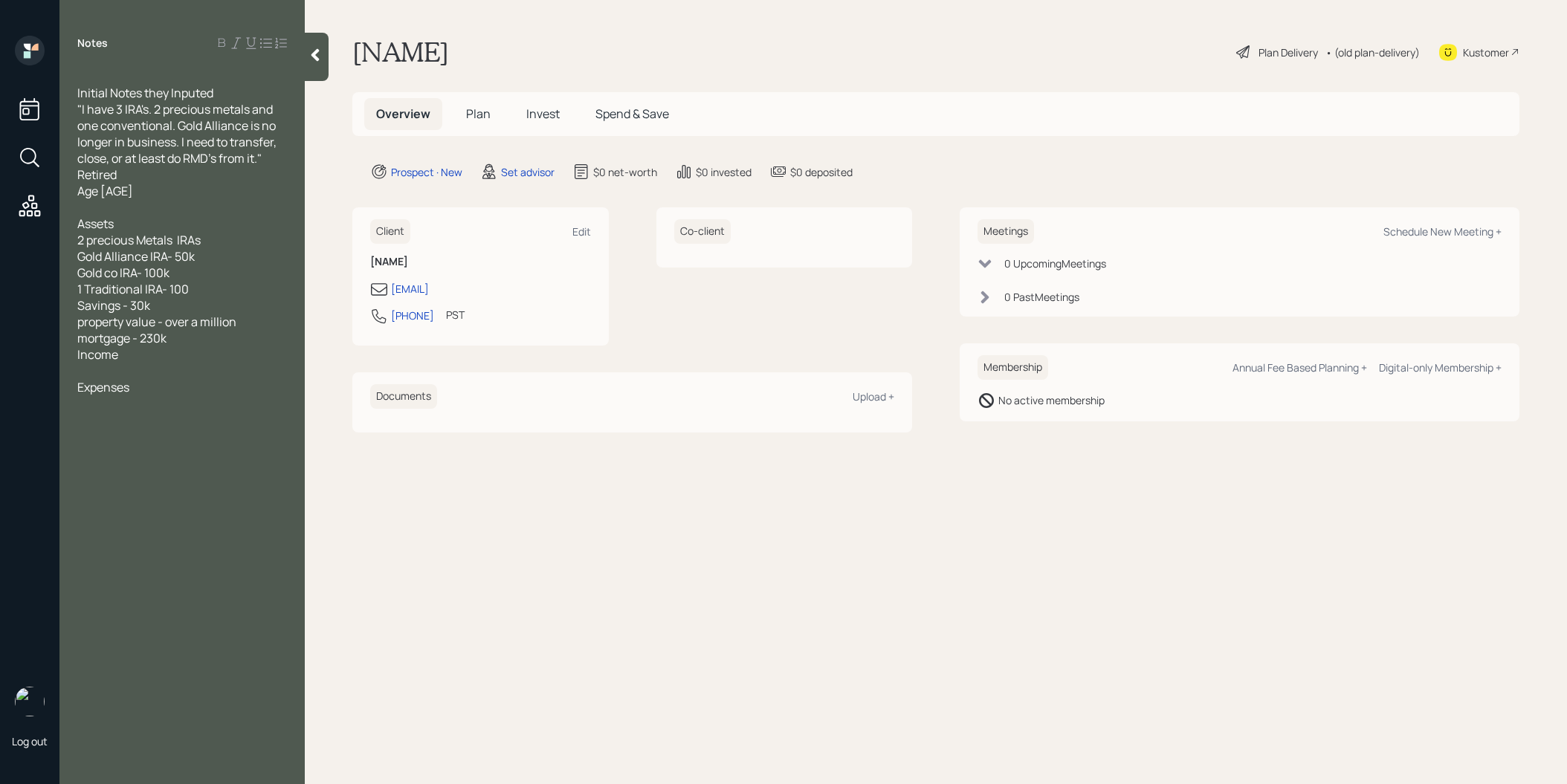 click at bounding box center (182, 371) 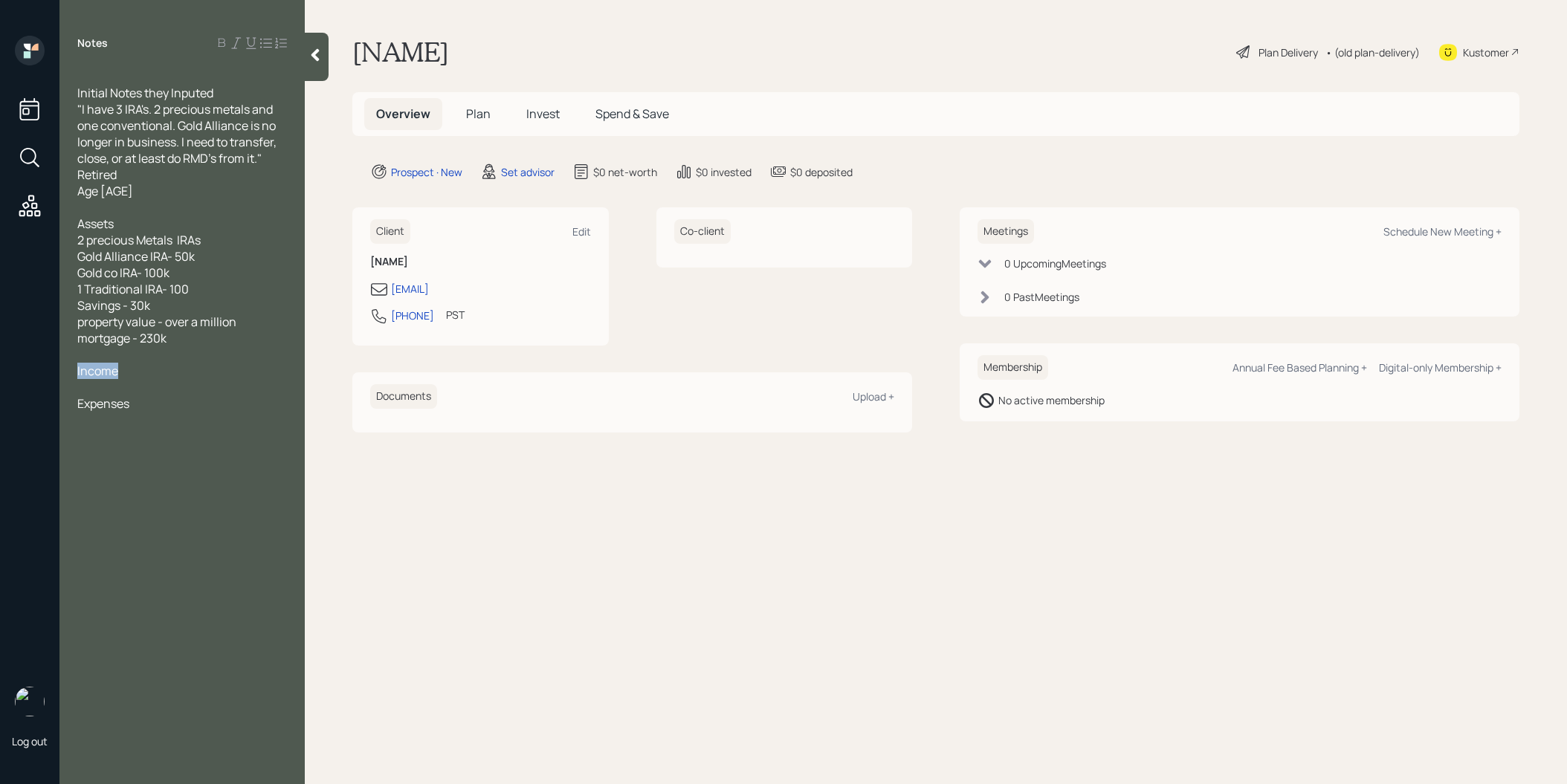 drag, startPoint x: 142, startPoint y: 379, endPoint x: 51, endPoint y: 372, distance: 91.26883 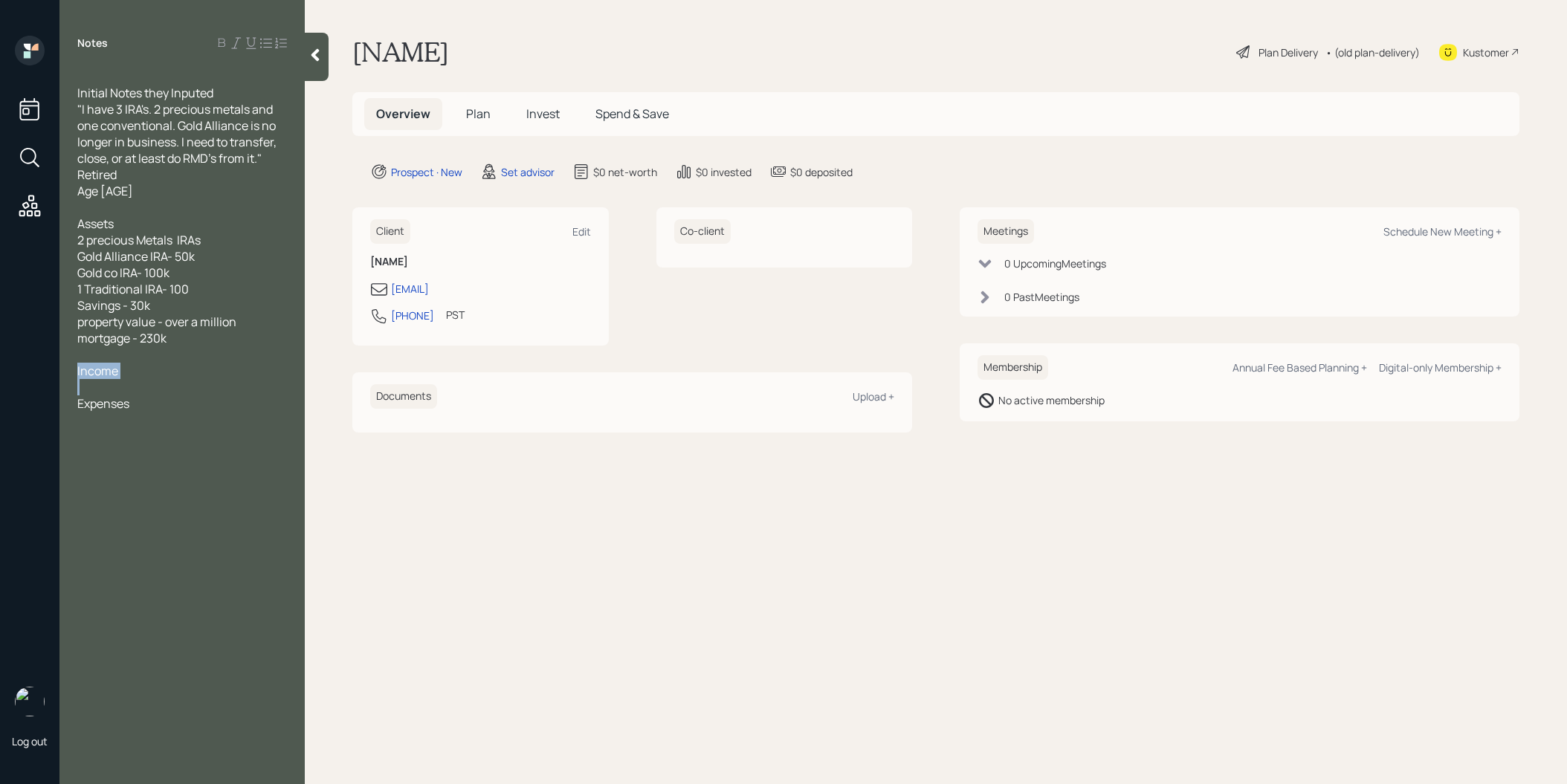 click 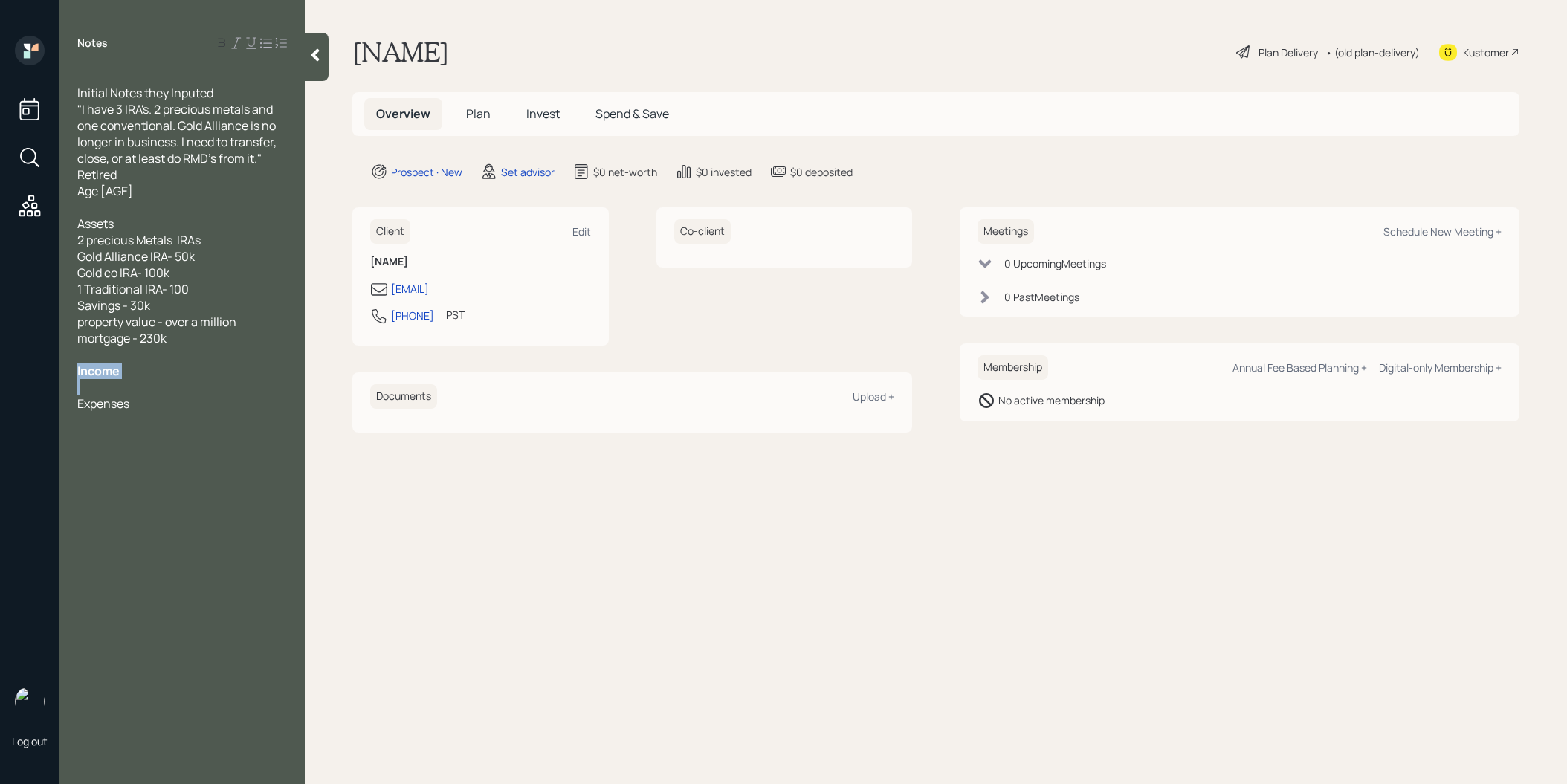 click at bounding box center [182, 387] 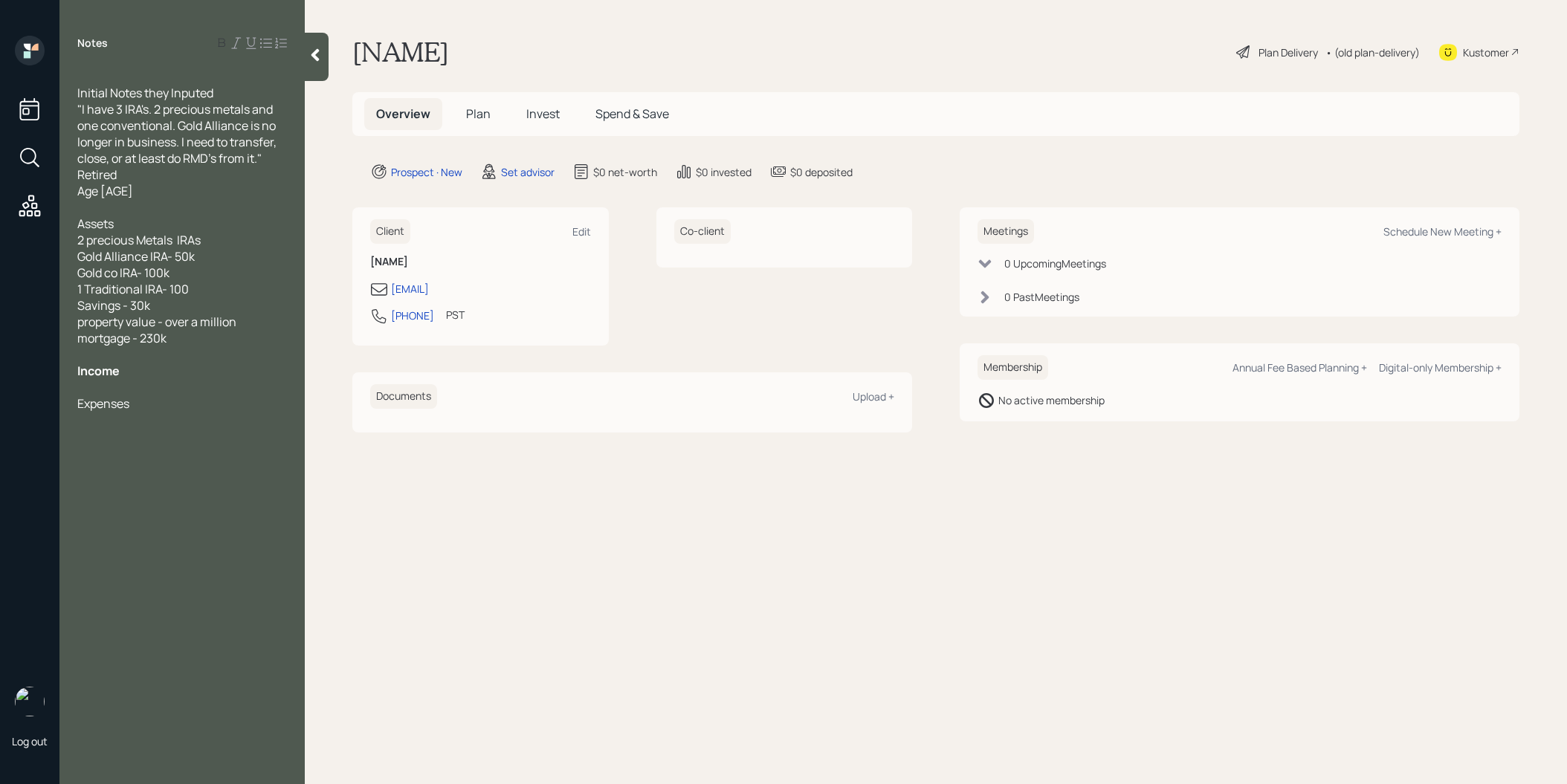 click 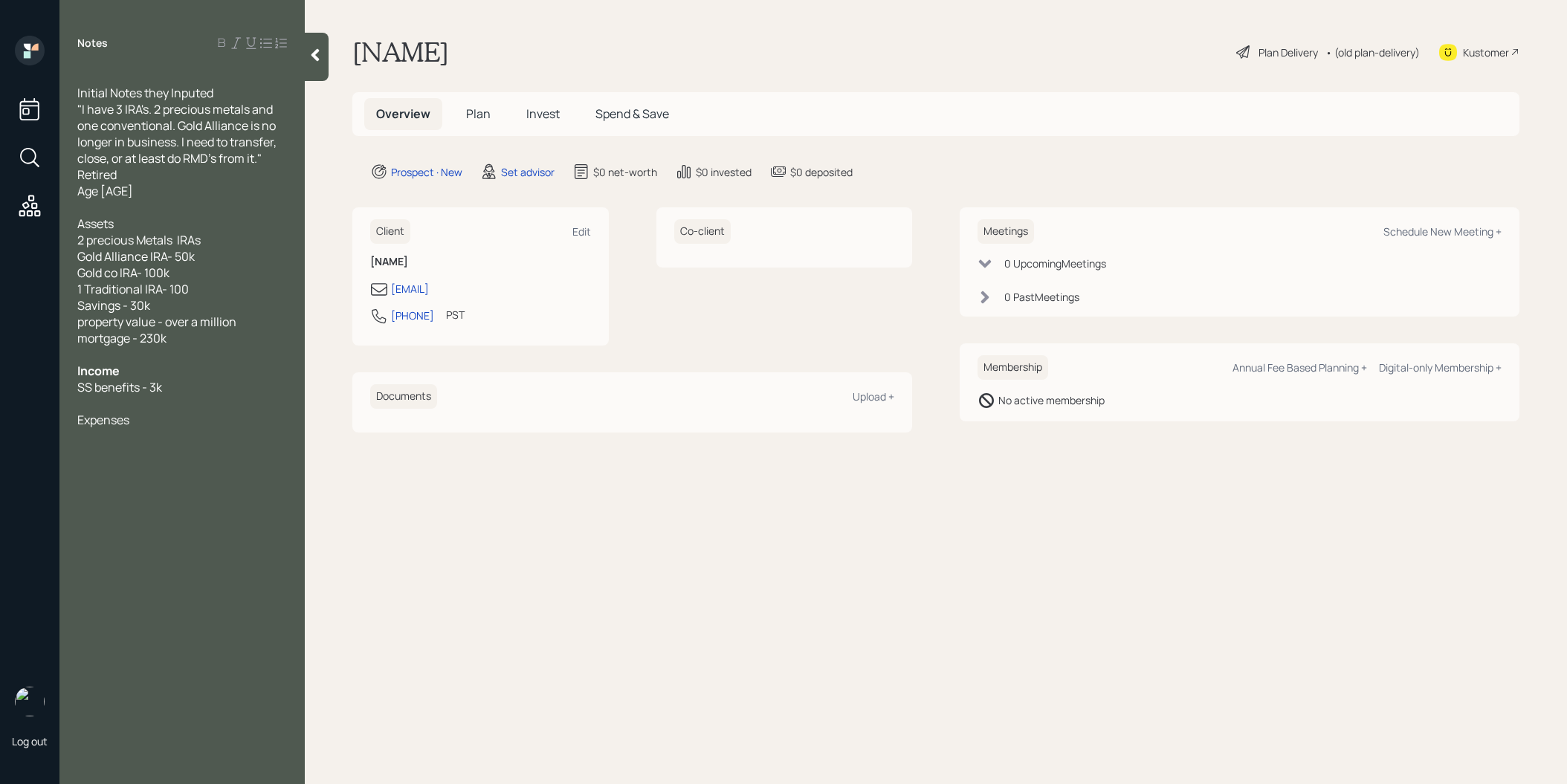 click on "Expenses" at bounding box center [182, 420] 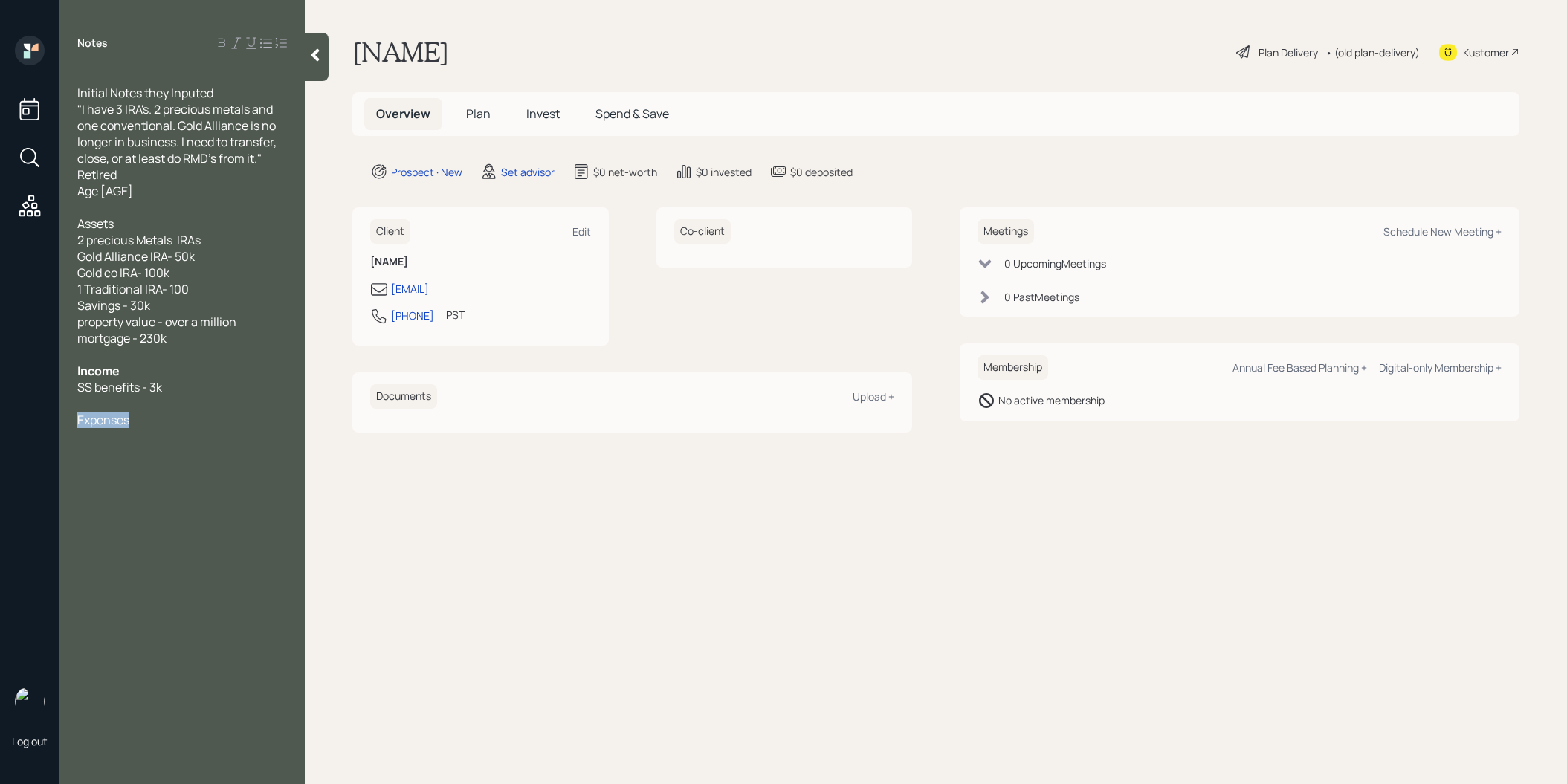 drag, startPoint x: 144, startPoint y: 424, endPoint x: 63, endPoint y: 423, distance: 81.00617 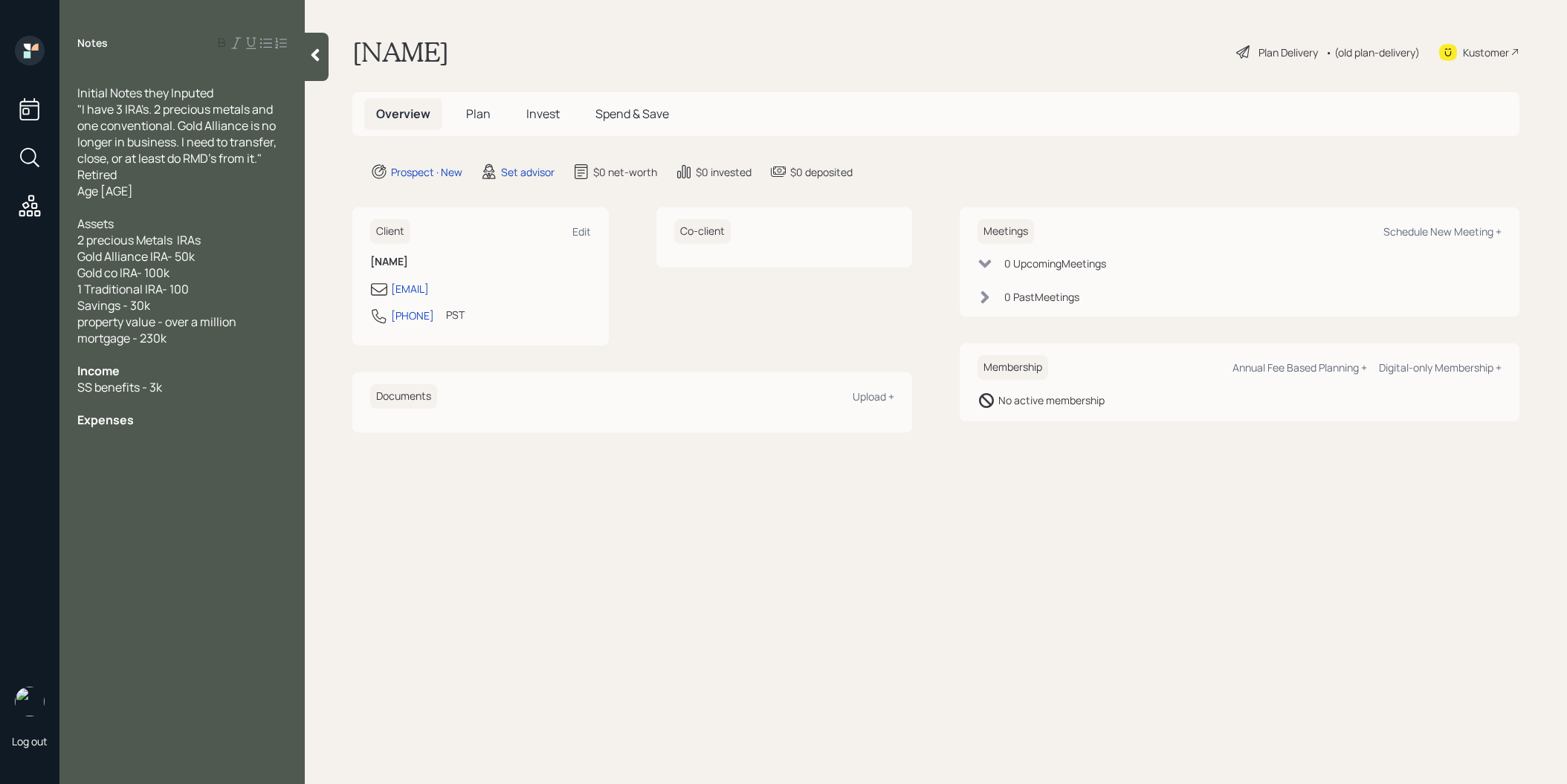 click at bounding box center (182, 436) 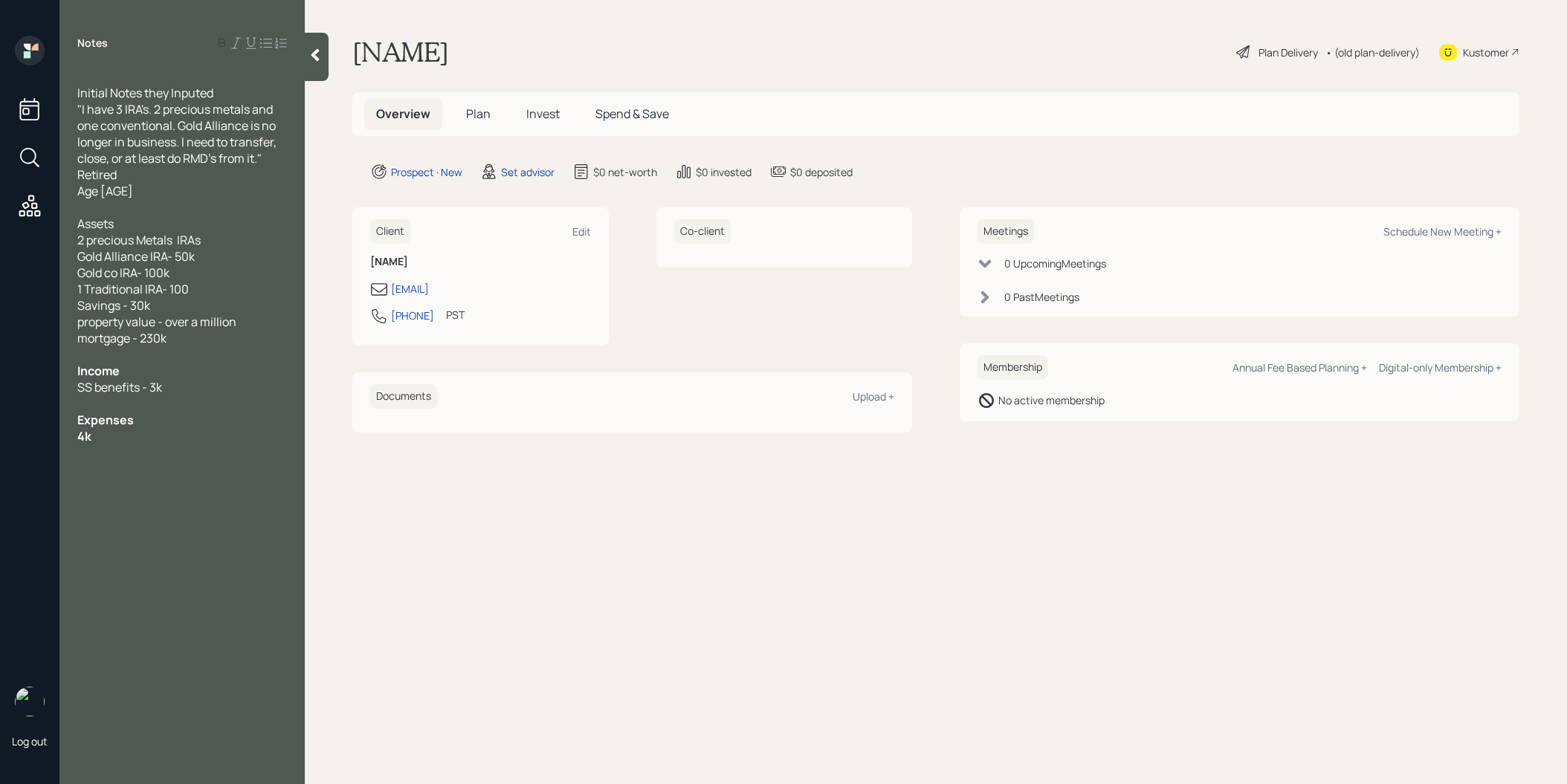 click at bounding box center [182, 404] 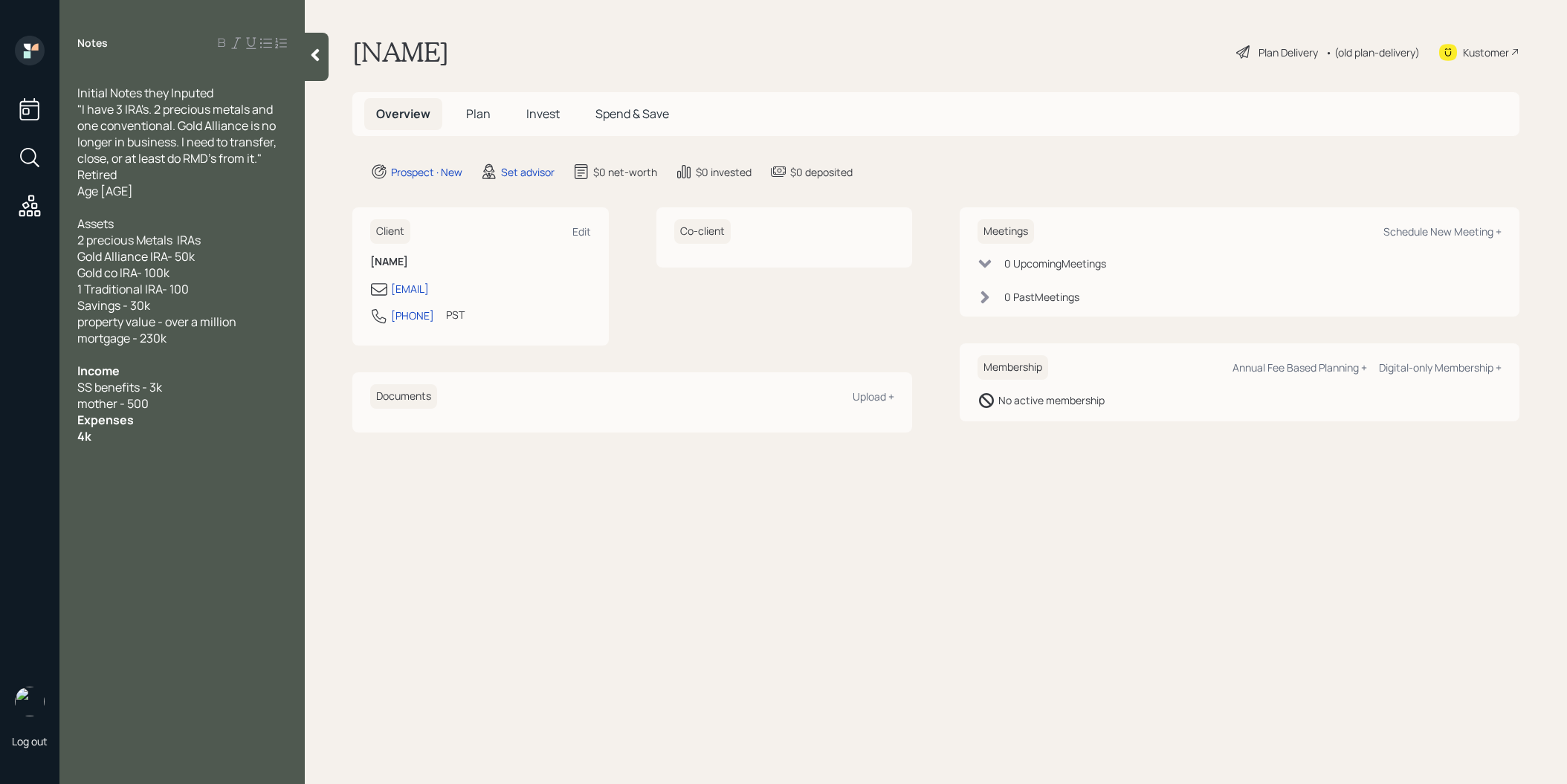 click on "mother - 500" at bounding box center (113, 404) 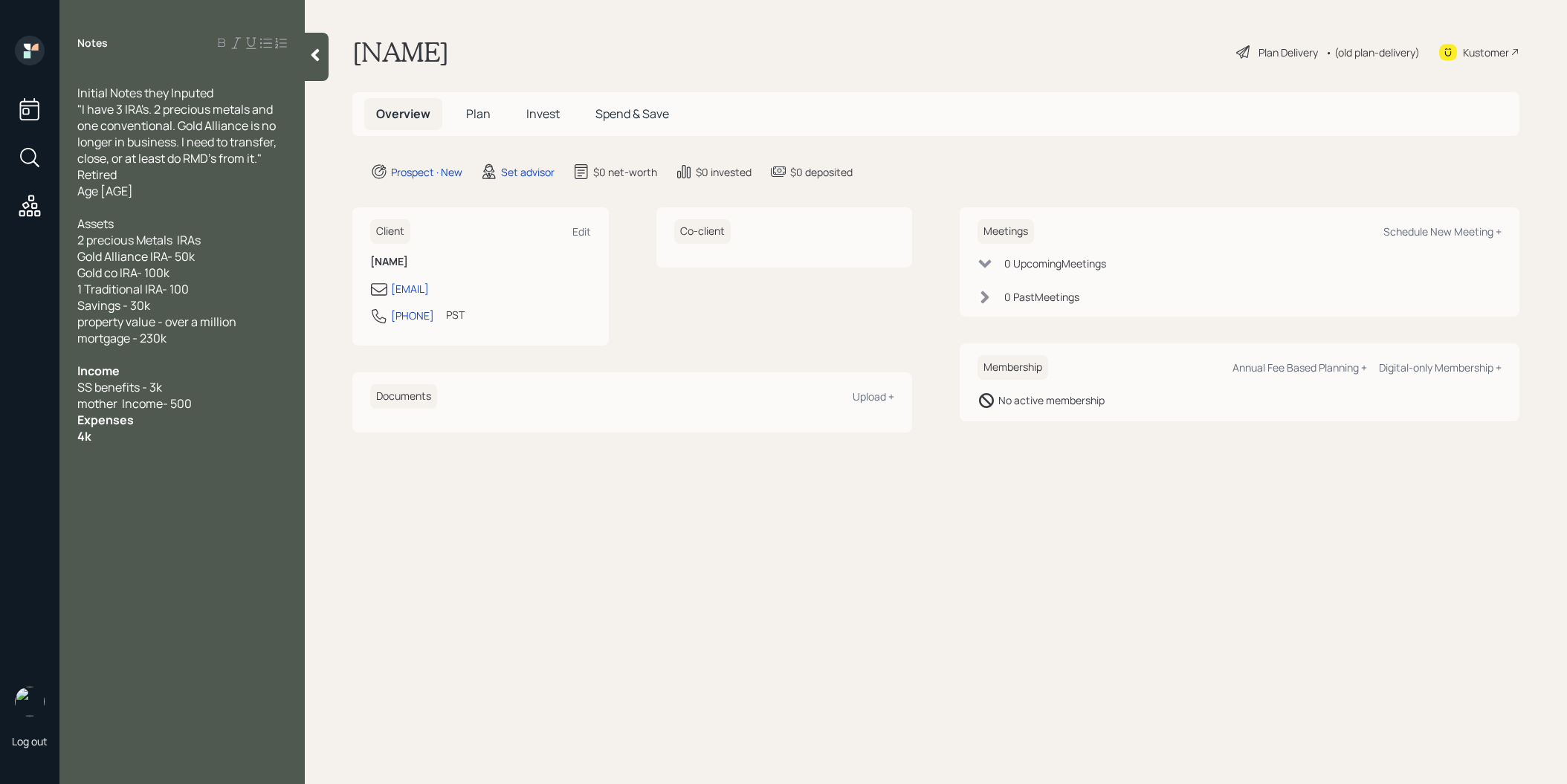click on "mother  Income- 500" at bounding box center (182, 404) 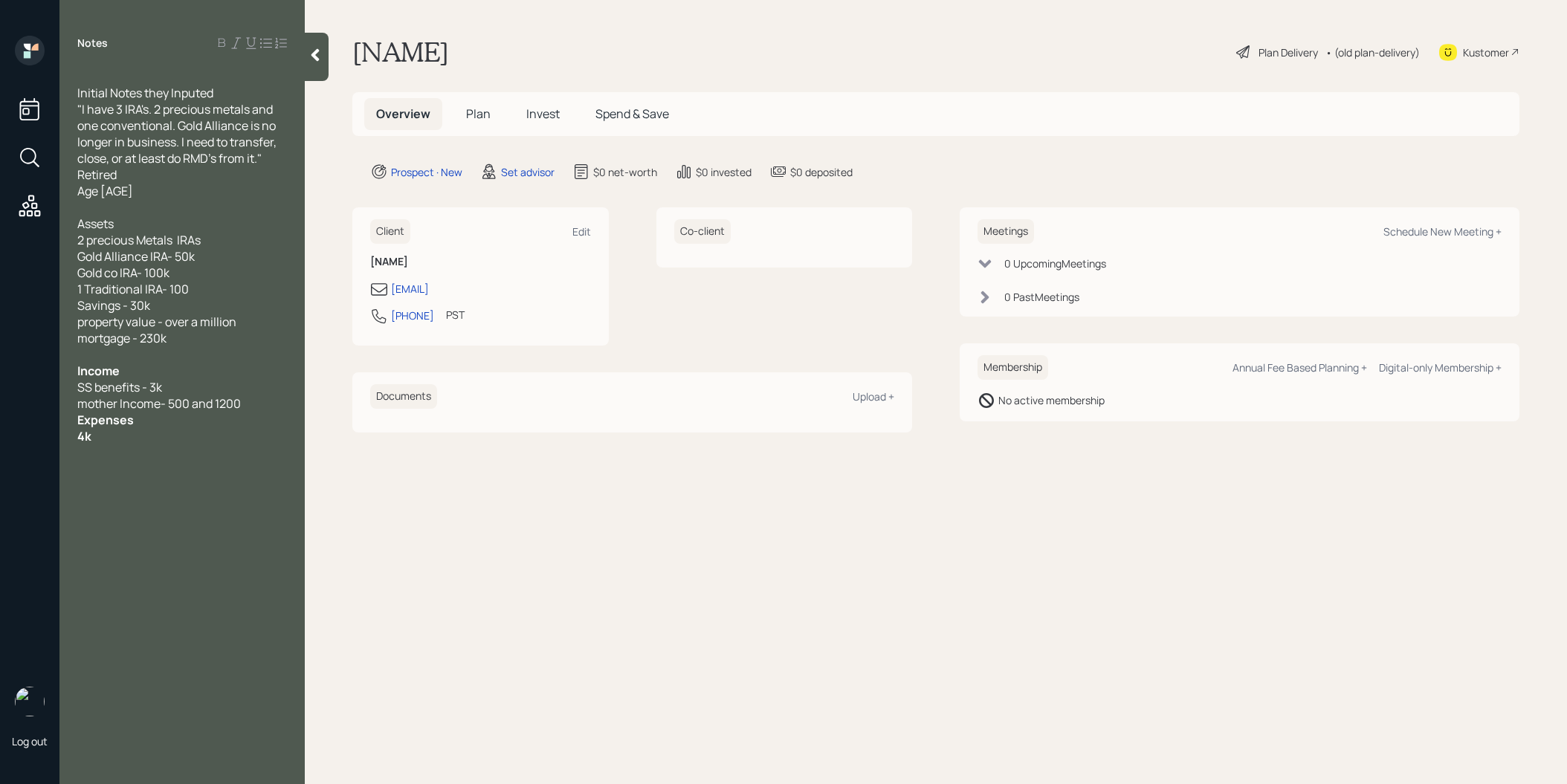 click on "Expenses" at bounding box center [182, 420] 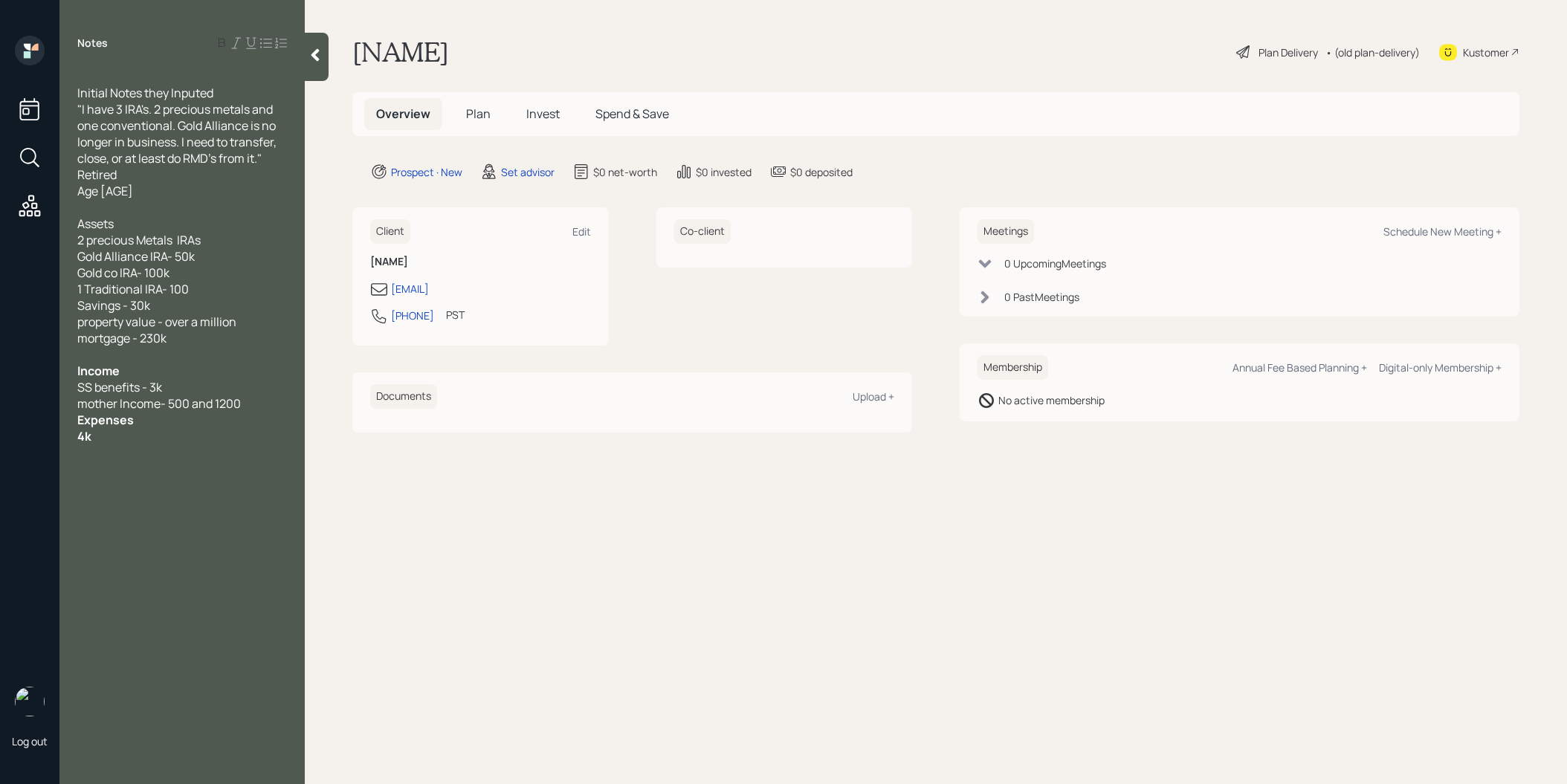 click on "mother Income- 500 and 1200" at bounding box center [182, 404] 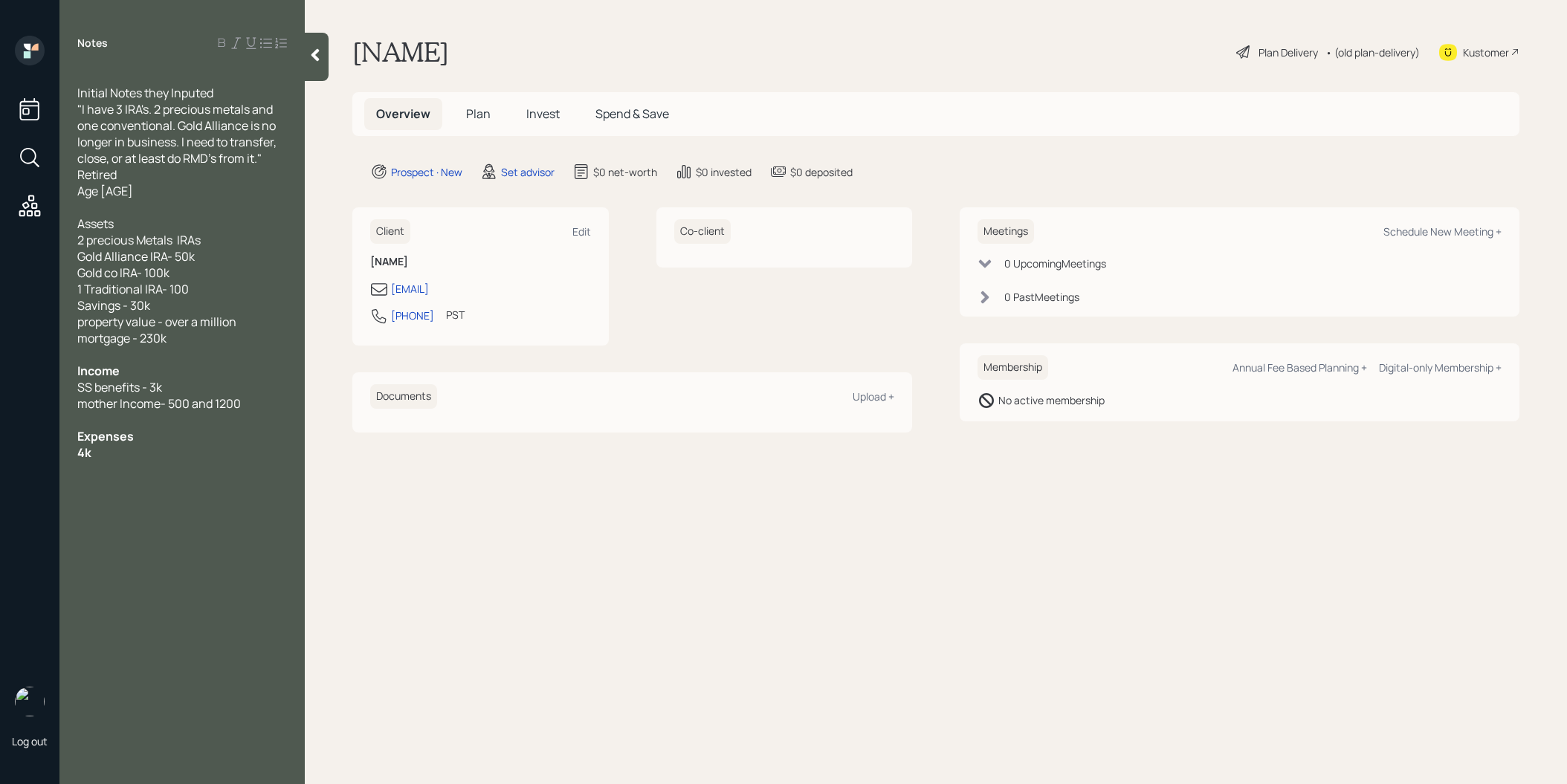 click on "4k" at bounding box center [182, 453] 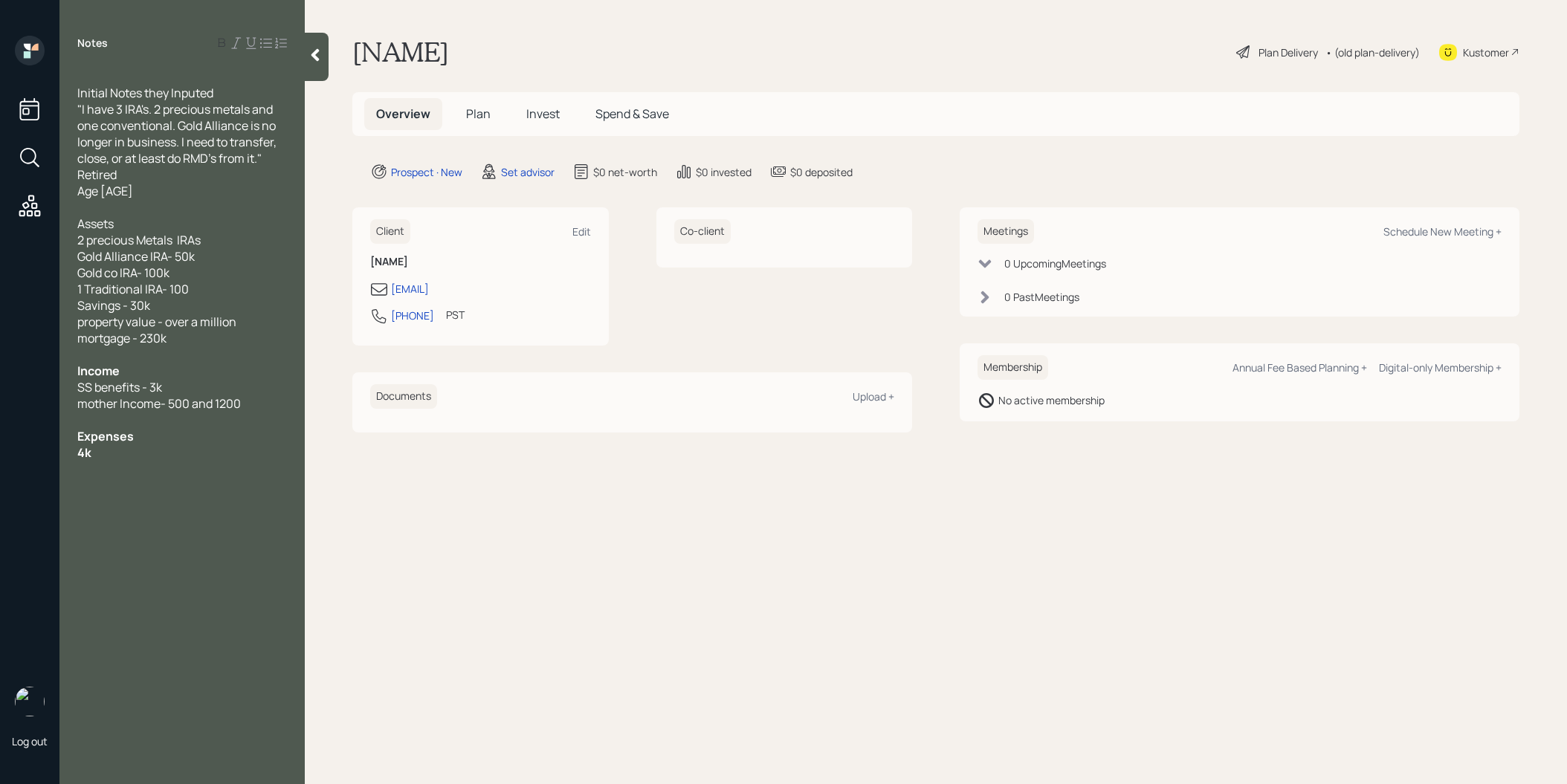click on "4k" at bounding box center [182, 453] 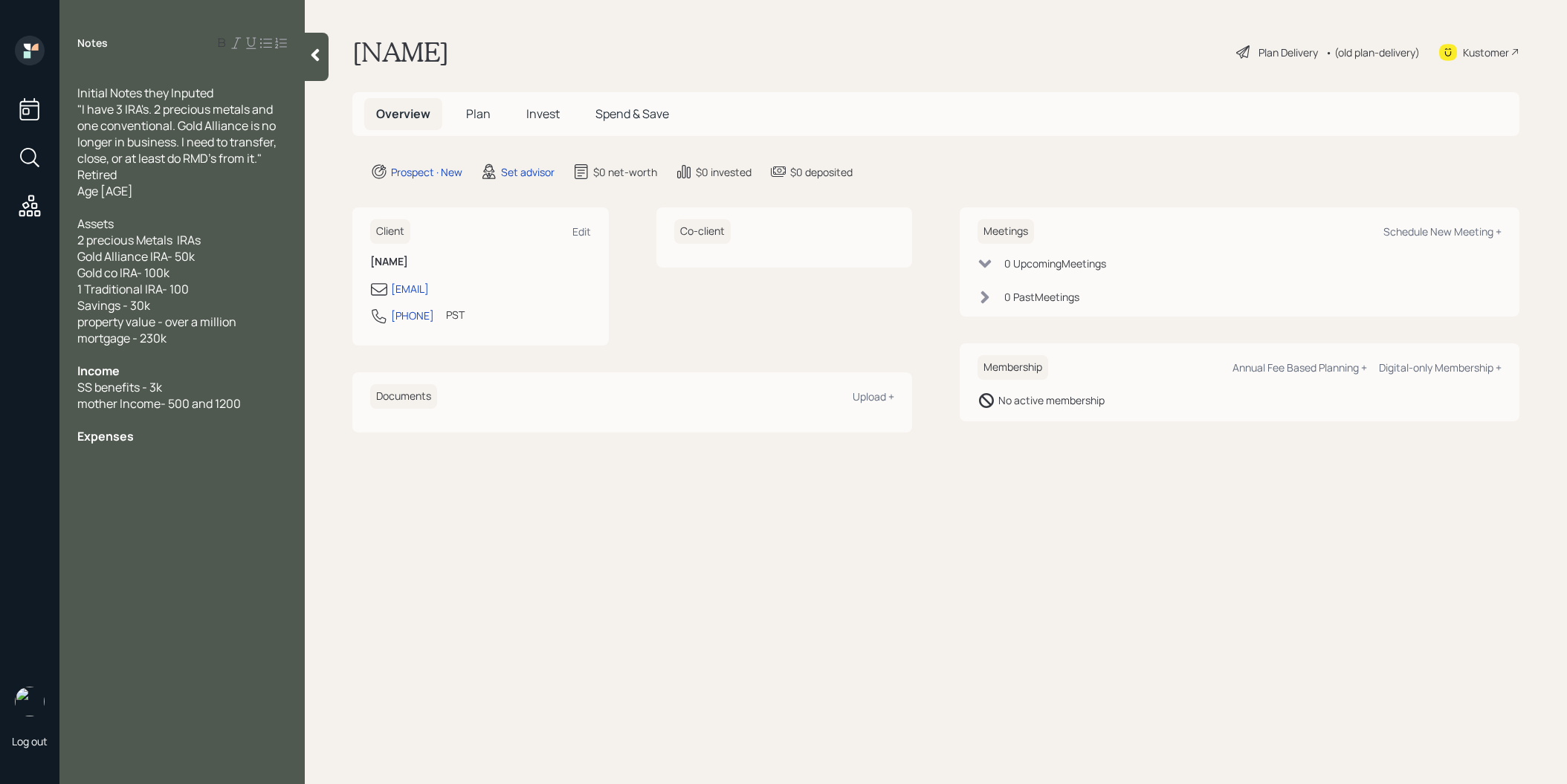 click 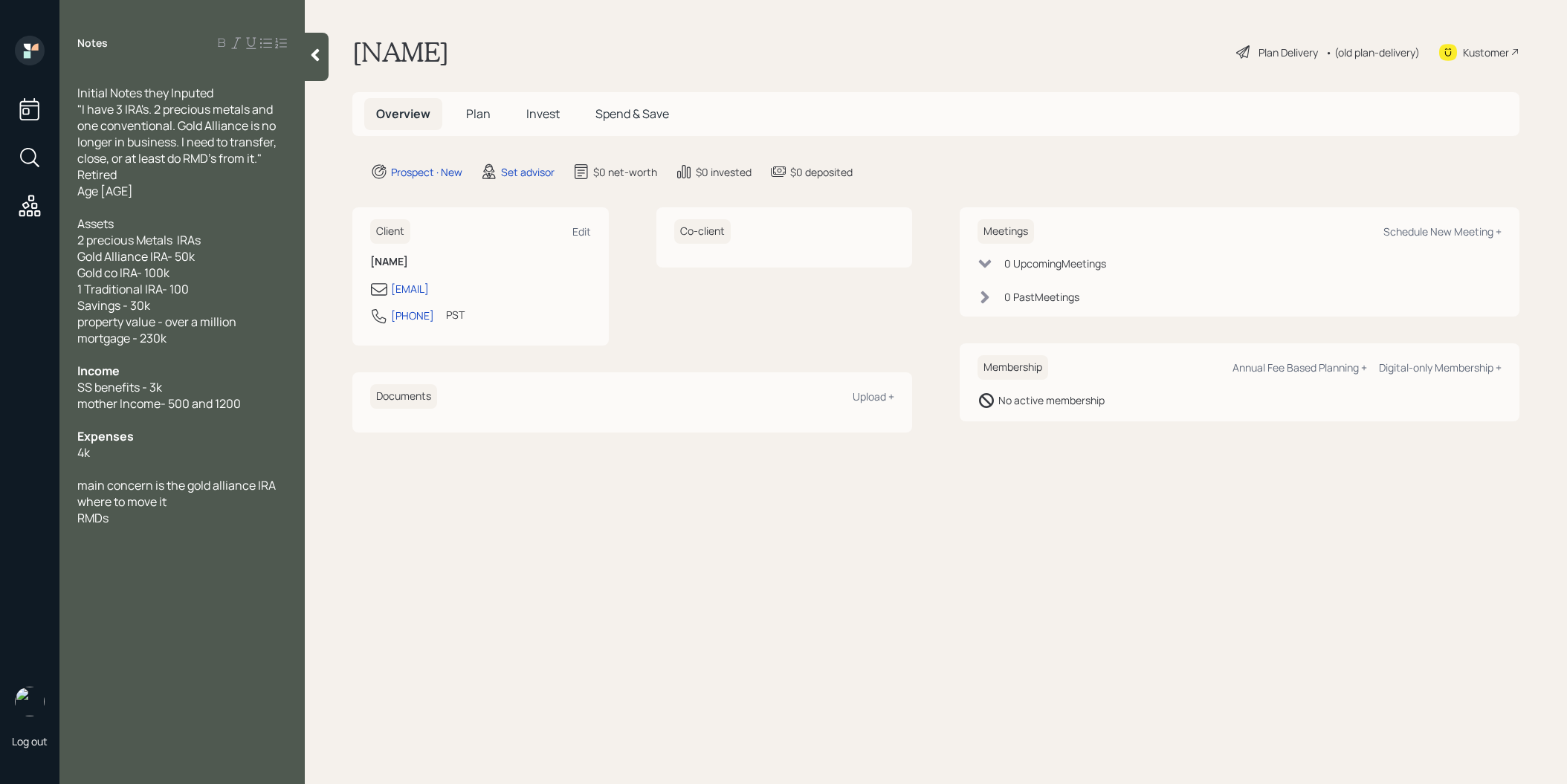 click on "Meetings Schedule New Meeting +" at bounding box center [1239, 231] 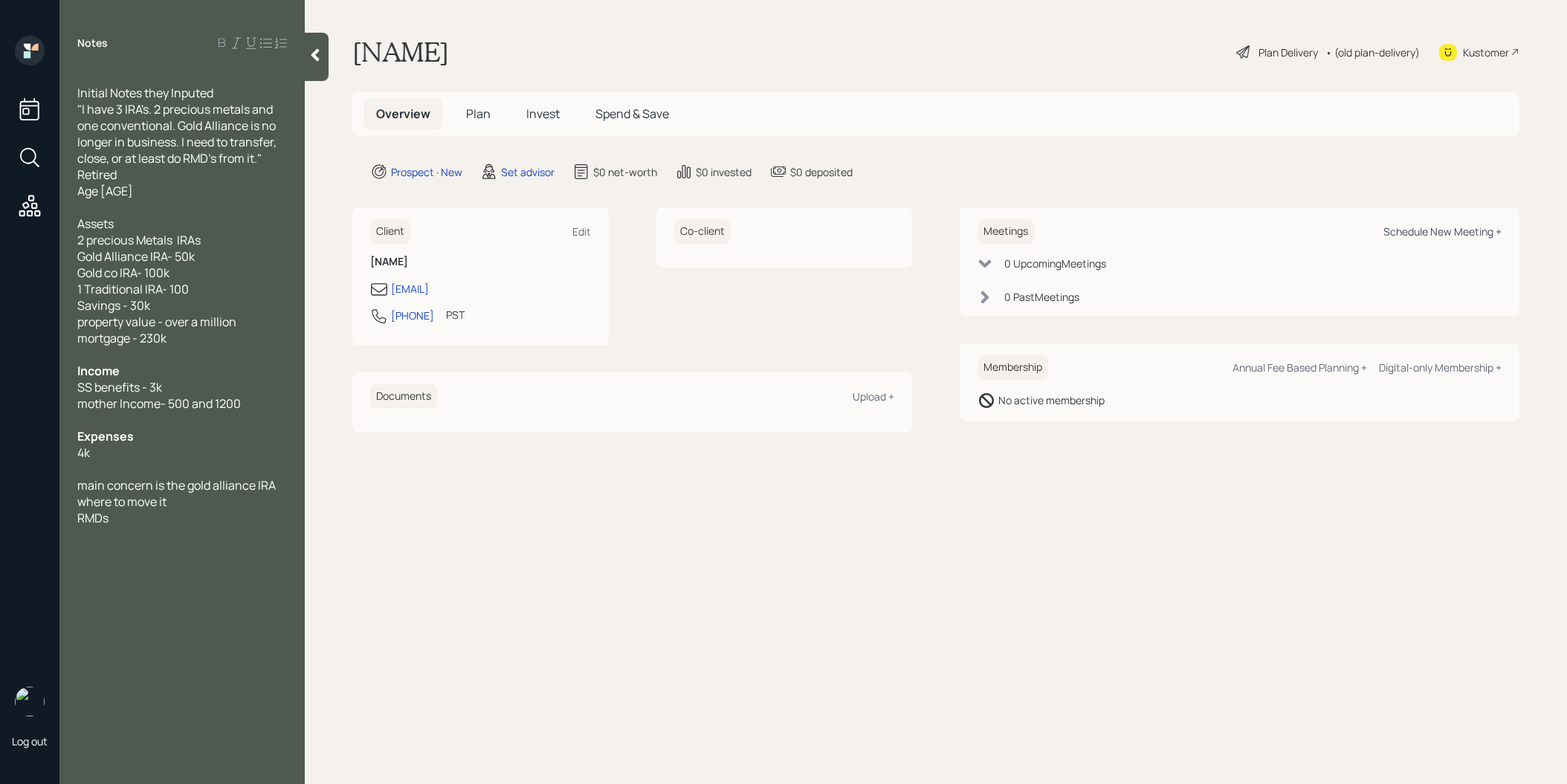 click on "Schedule New Meeting +" at bounding box center (1442, 231) 